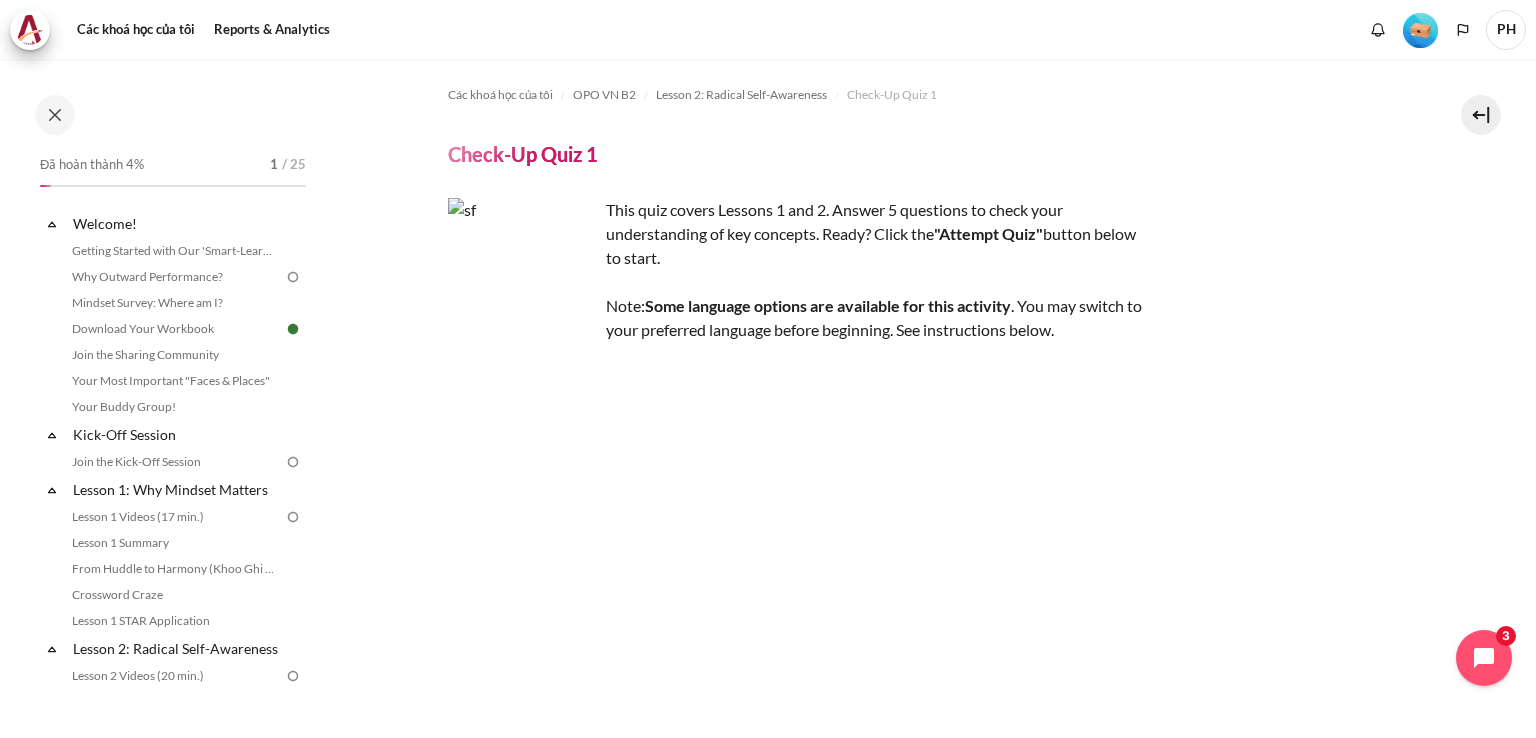 scroll, scrollTop: 0, scrollLeft: 0, axis: both 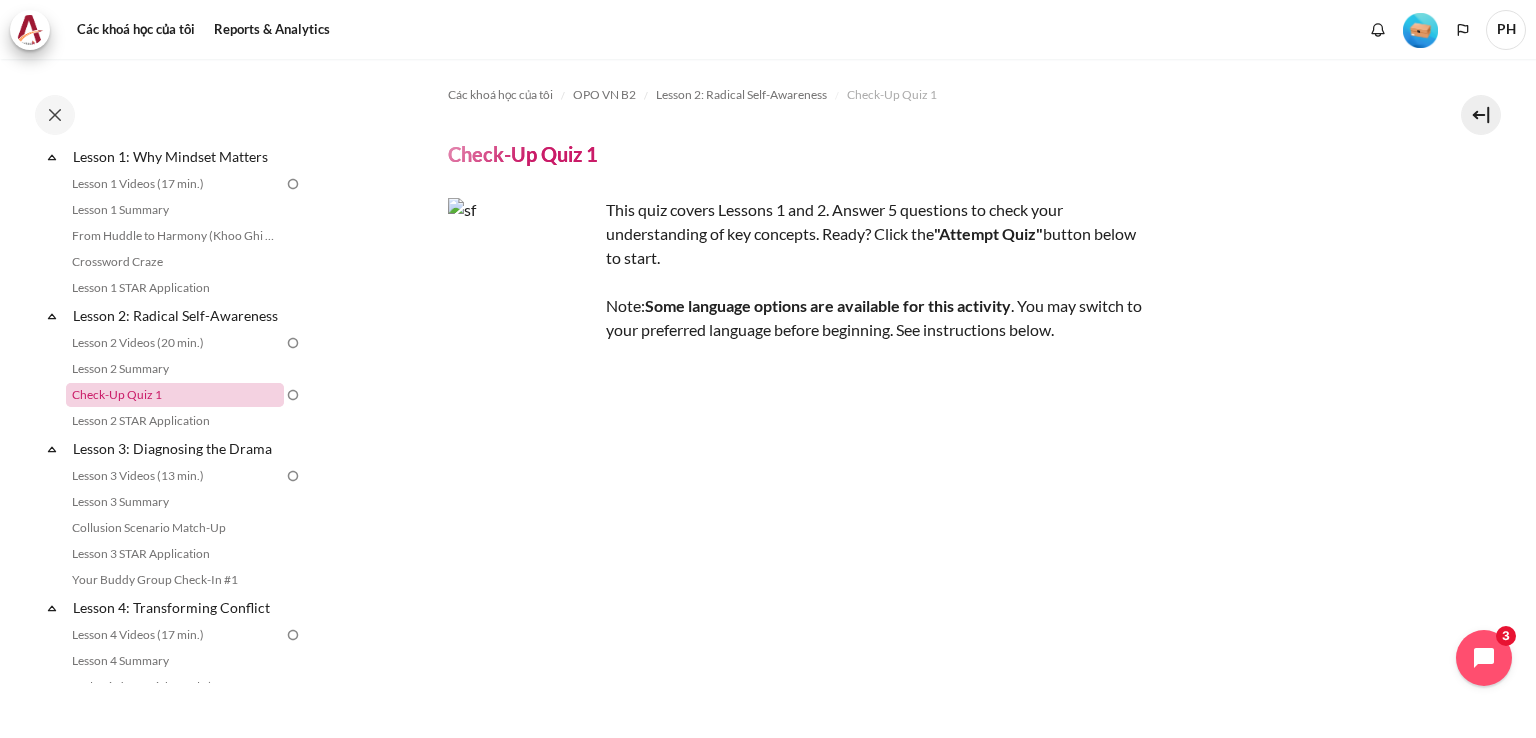 click on "Check-Up Quiz 1" at bounding box center (175, 395) 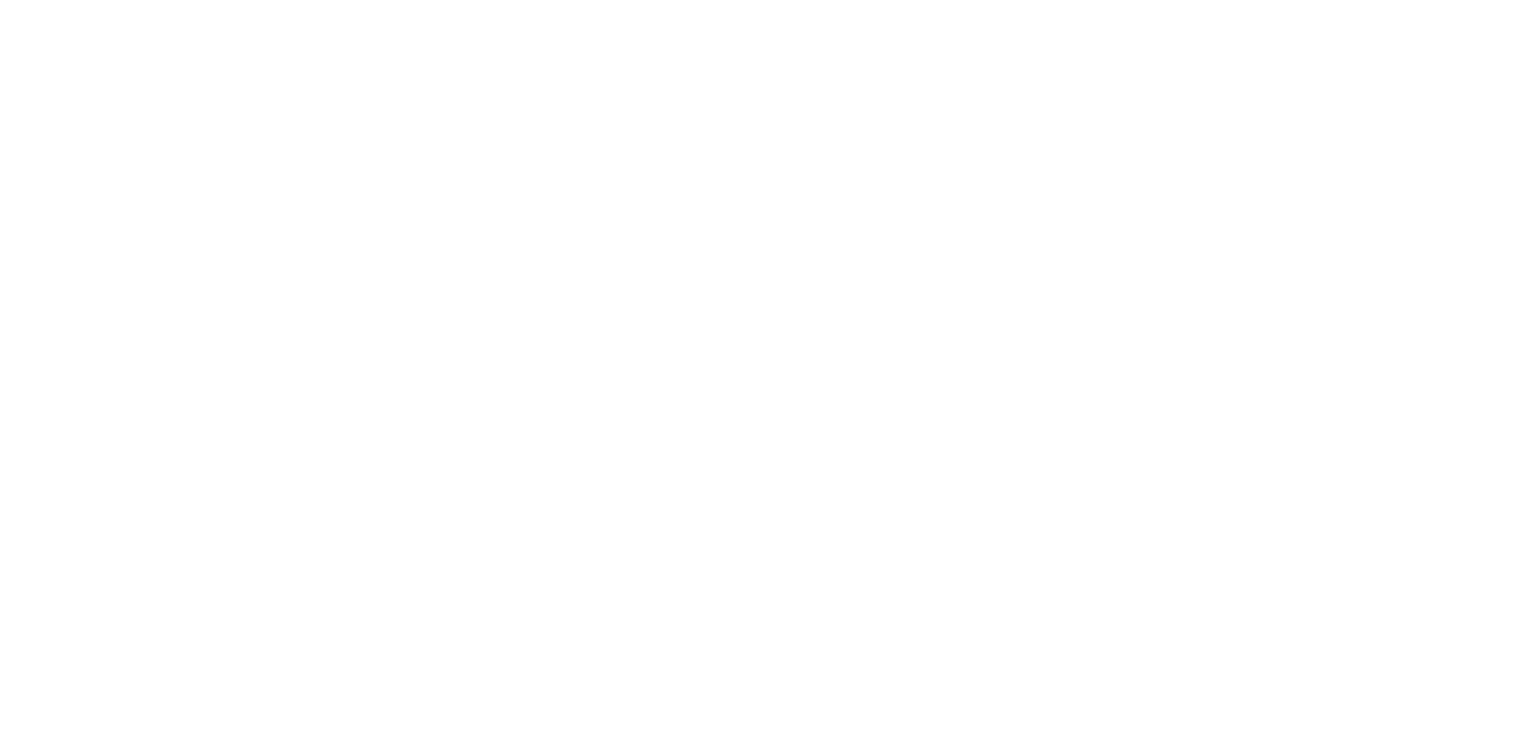 scroll, scrollTop: 0, scrollLeft: 0, axis: both 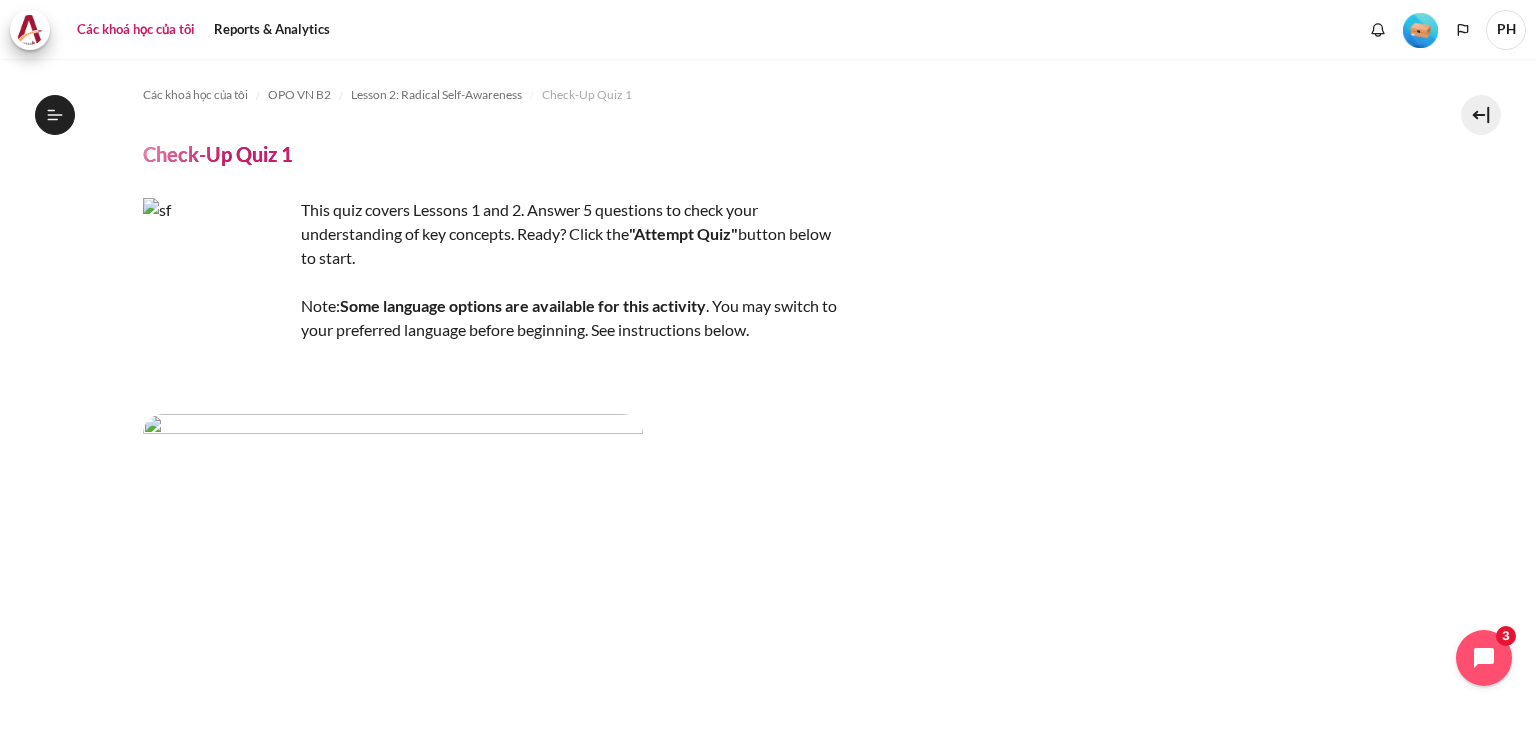 click on "Các khoá học của tôi" at bounding box center (136, 30) 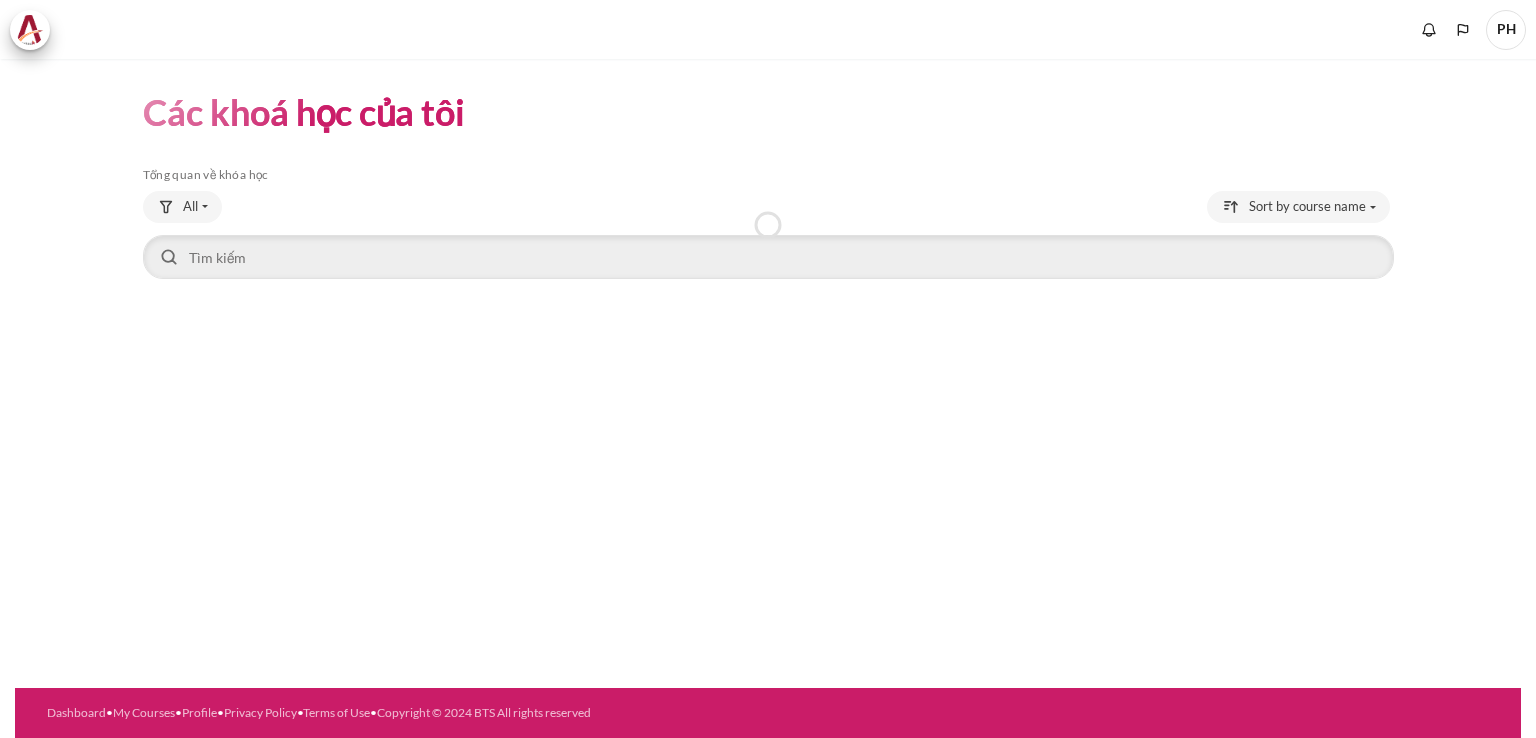 scroll, scrollTop: 0, scrollLeft: 0, axis: both 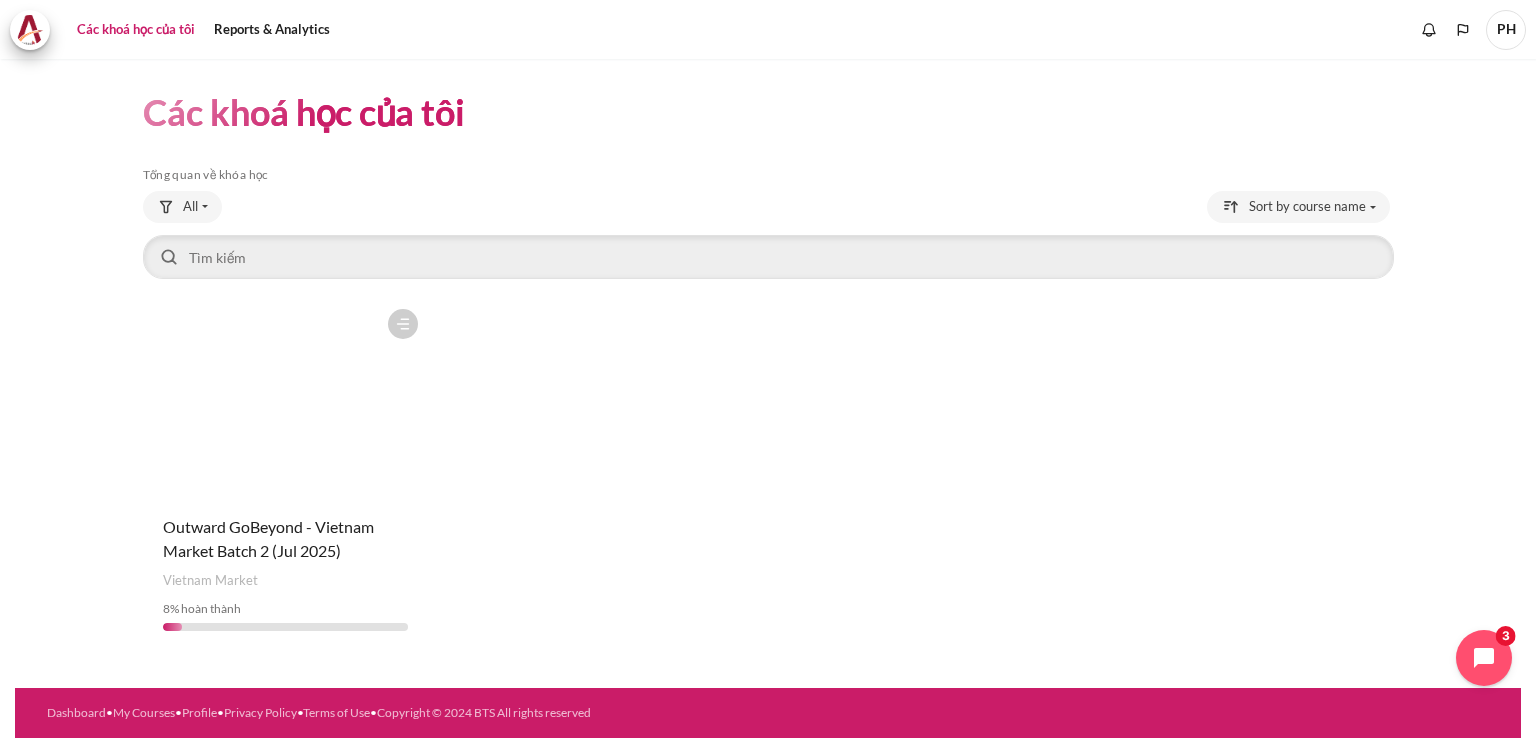 click at bounding box center [286, 399] 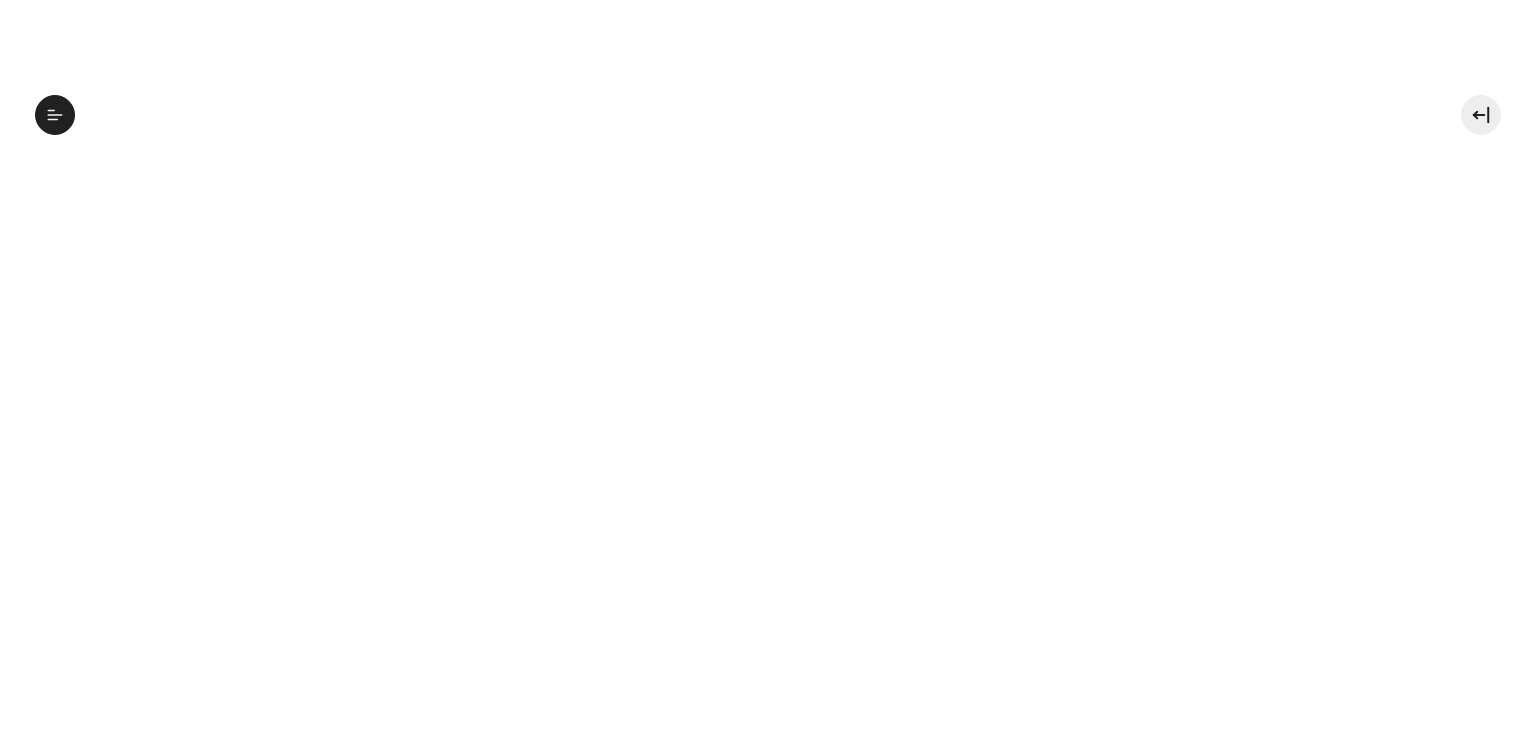 scroll, scrollTop: 0, scrollLeft: 0, axis: both 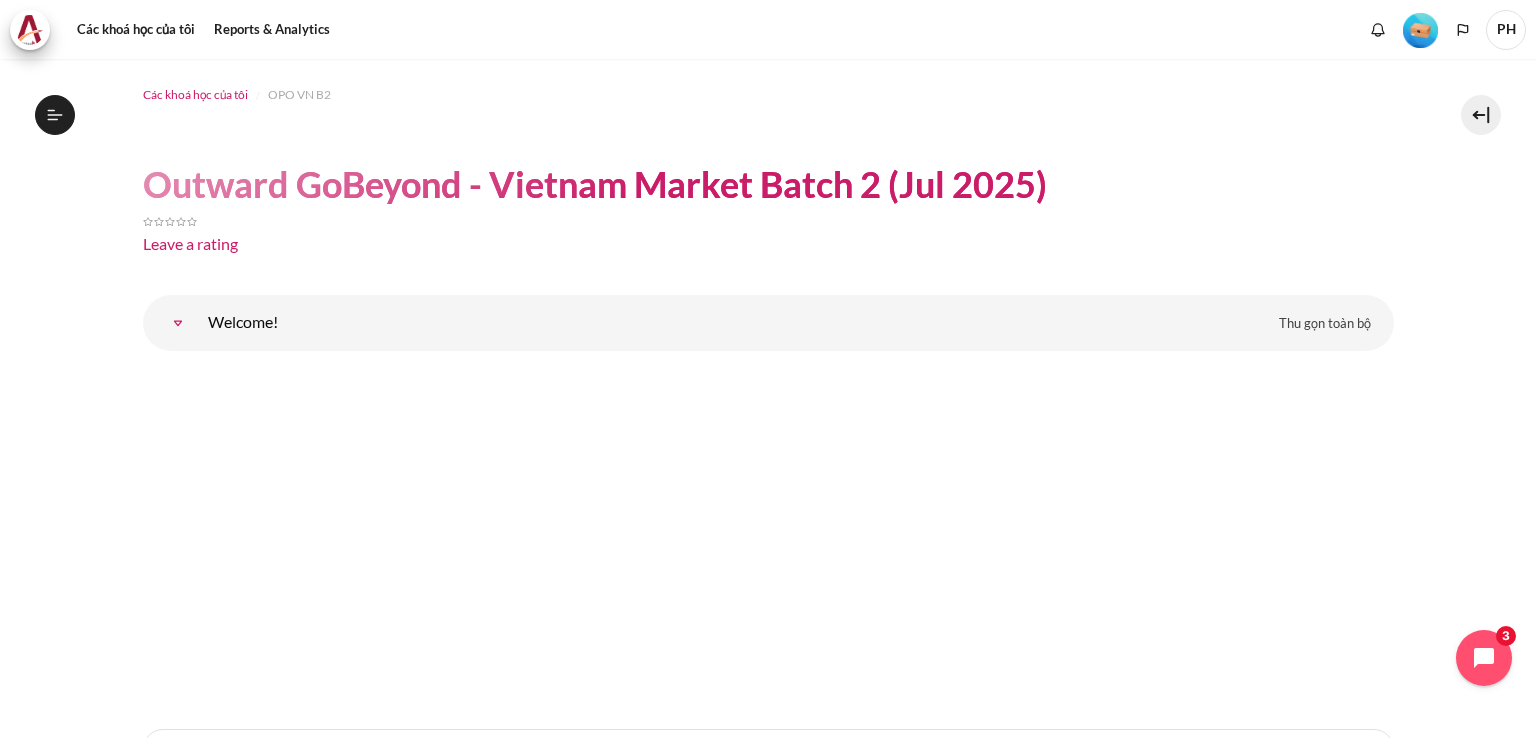 click on "Các khoá học của tôi" at bounding box center [195, 95] 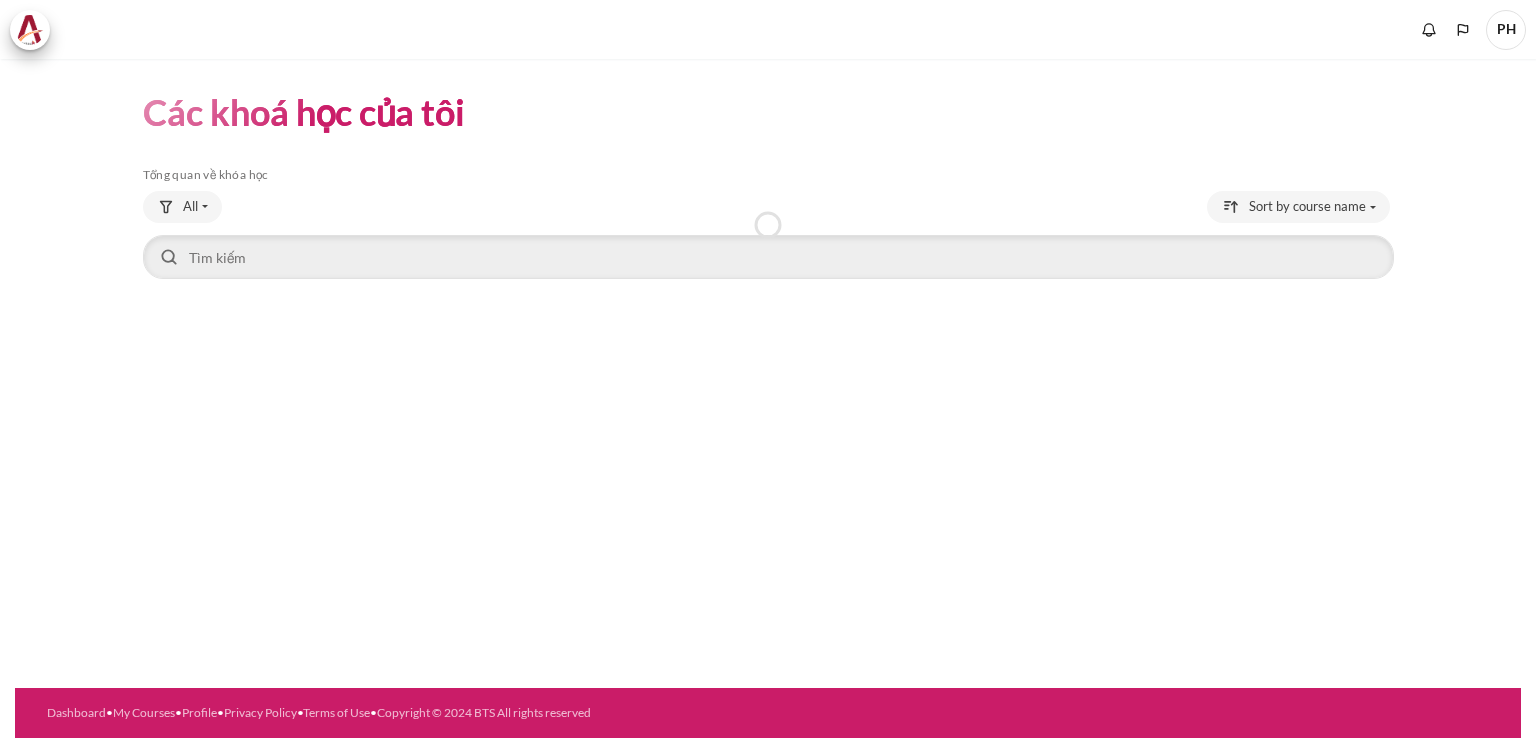 scroll, scrollTop: 0, scrollLeft: 0, axis: both 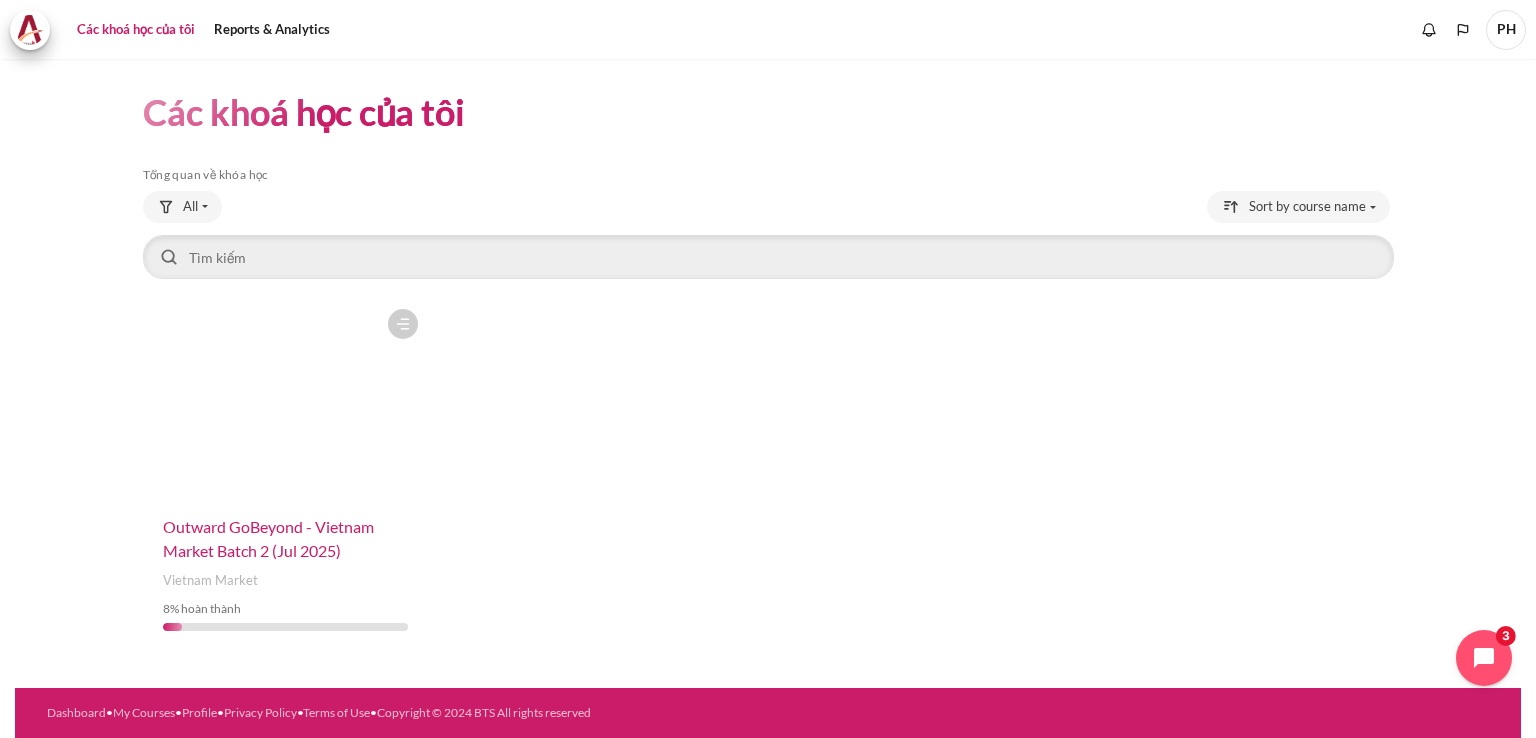 click on "Outward GoBeyond - Vietnam Market Batch 2 (Jul 2025)" at bounding box center (268, 538) 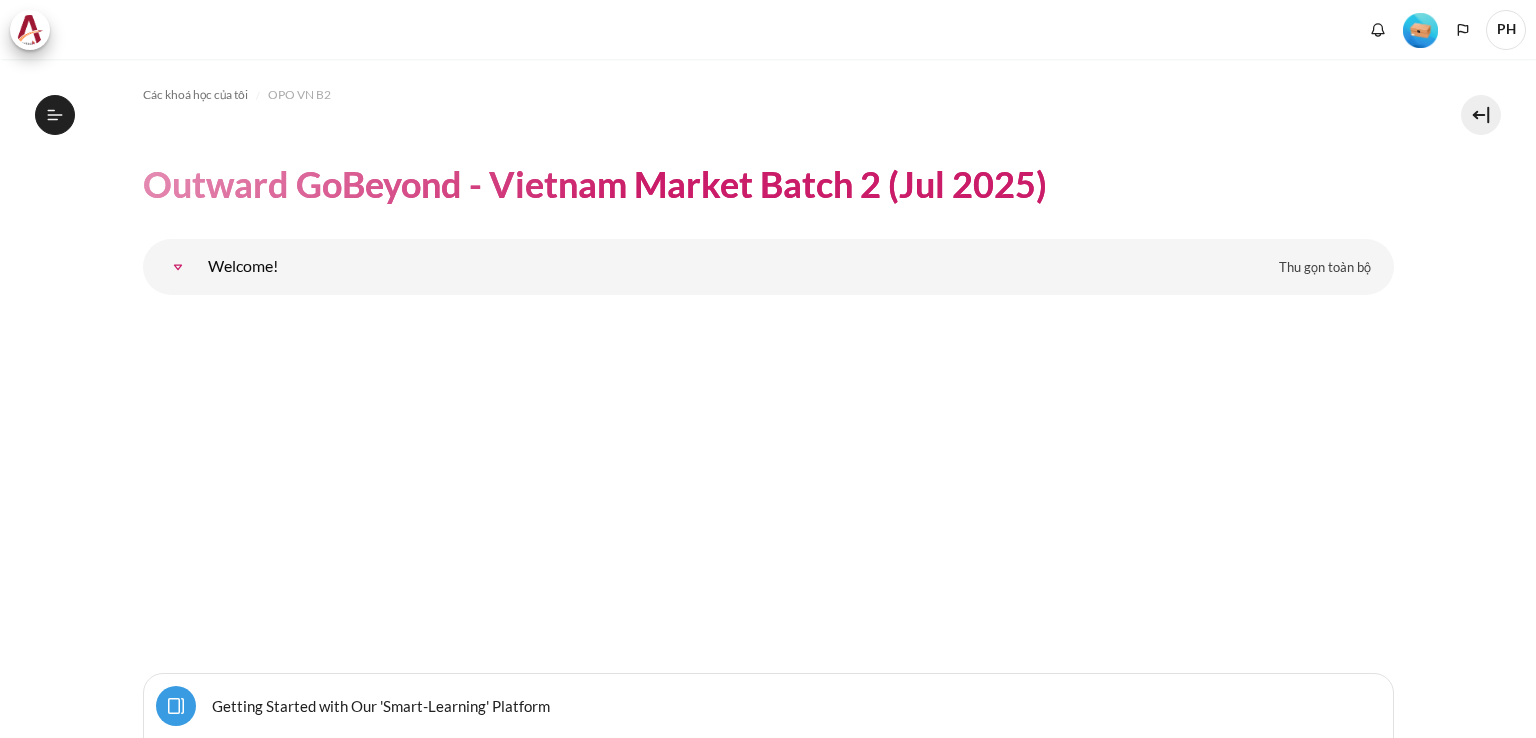 scroll, scrollTop: 0, scrollLeft: 0, axis: both 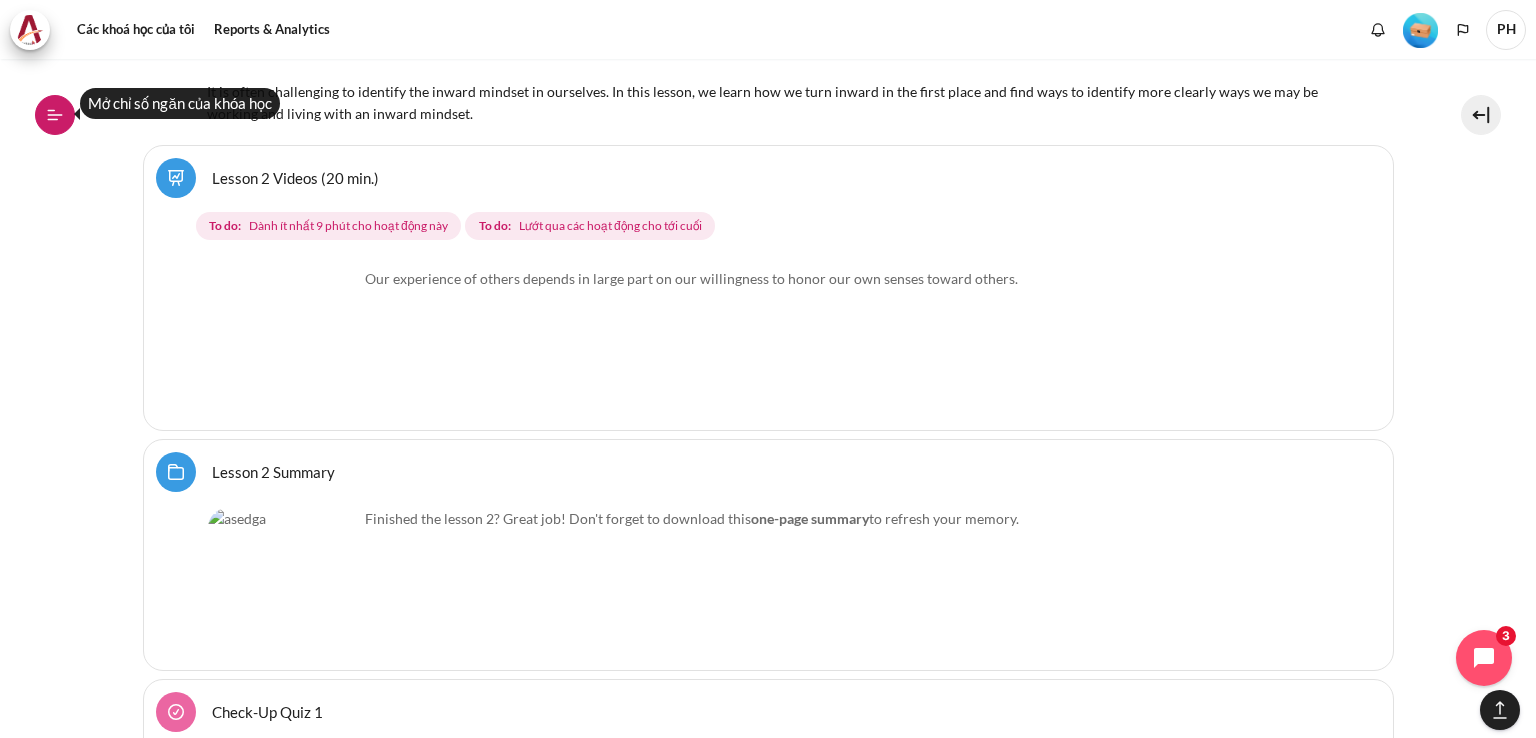 click on "Mở chỉ số ngăn của khóa học" at bounding box center (55, 115) 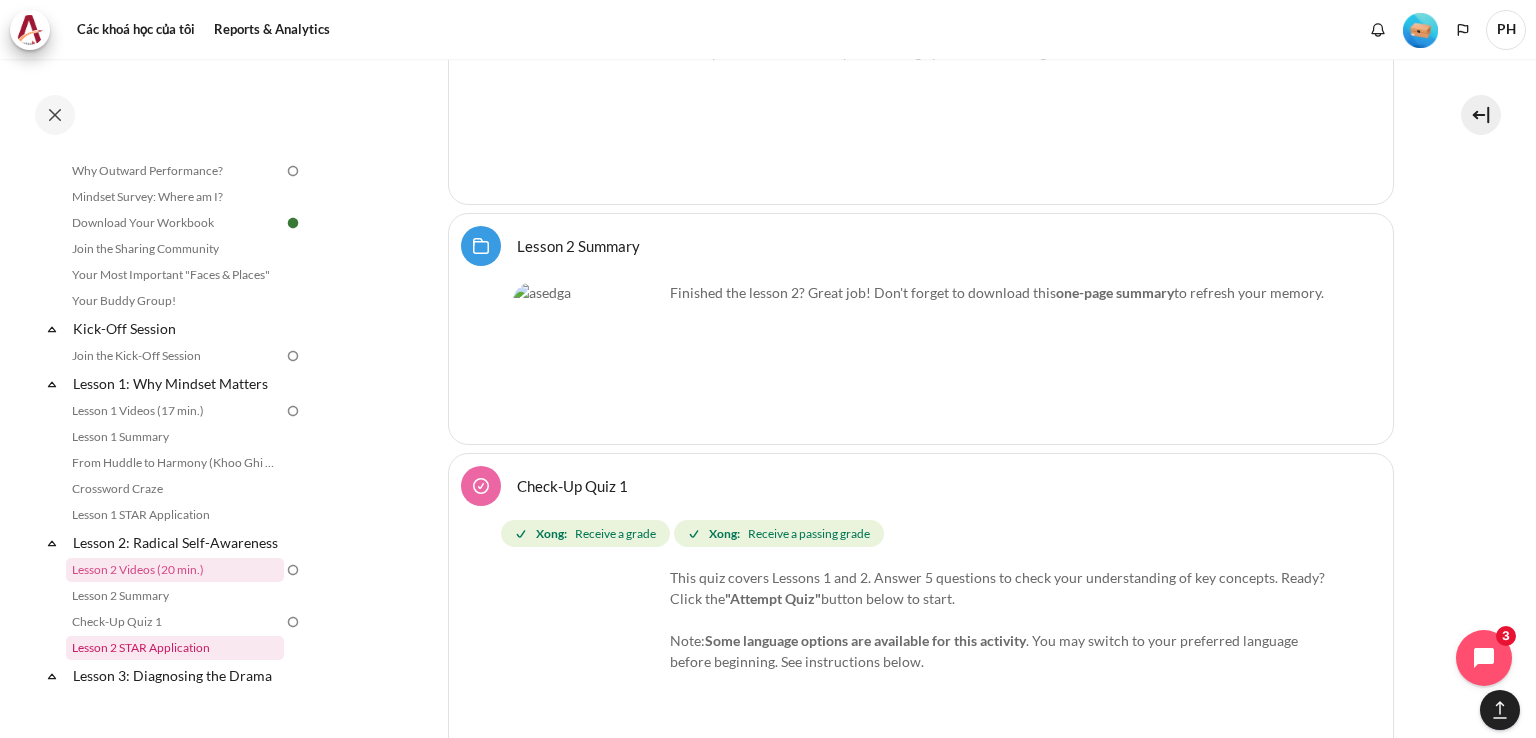 click on "Lesson 2 STAR Application" at bounding box center [175, 648] 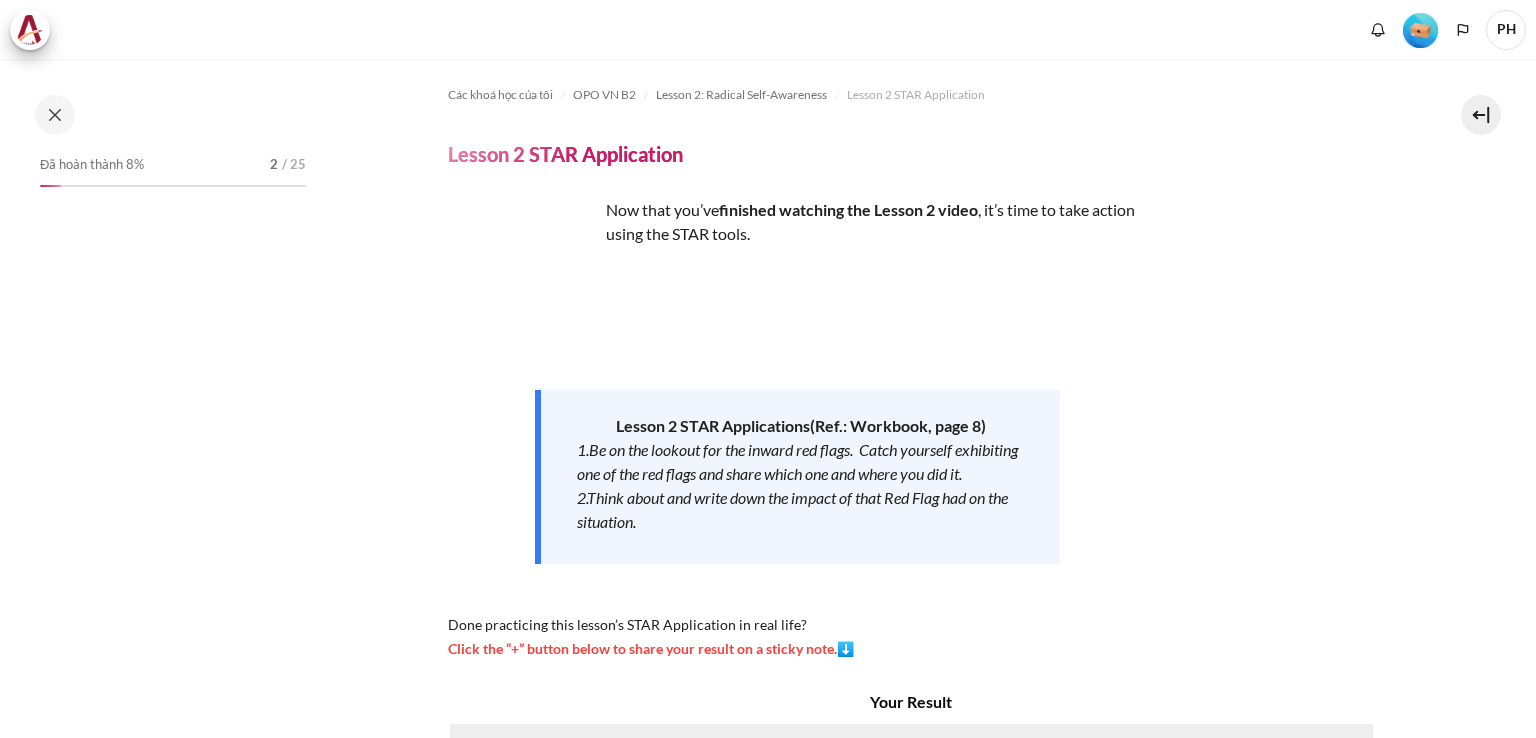 scroll, scrollTop: 0, scrollLeft: 0, axis: both 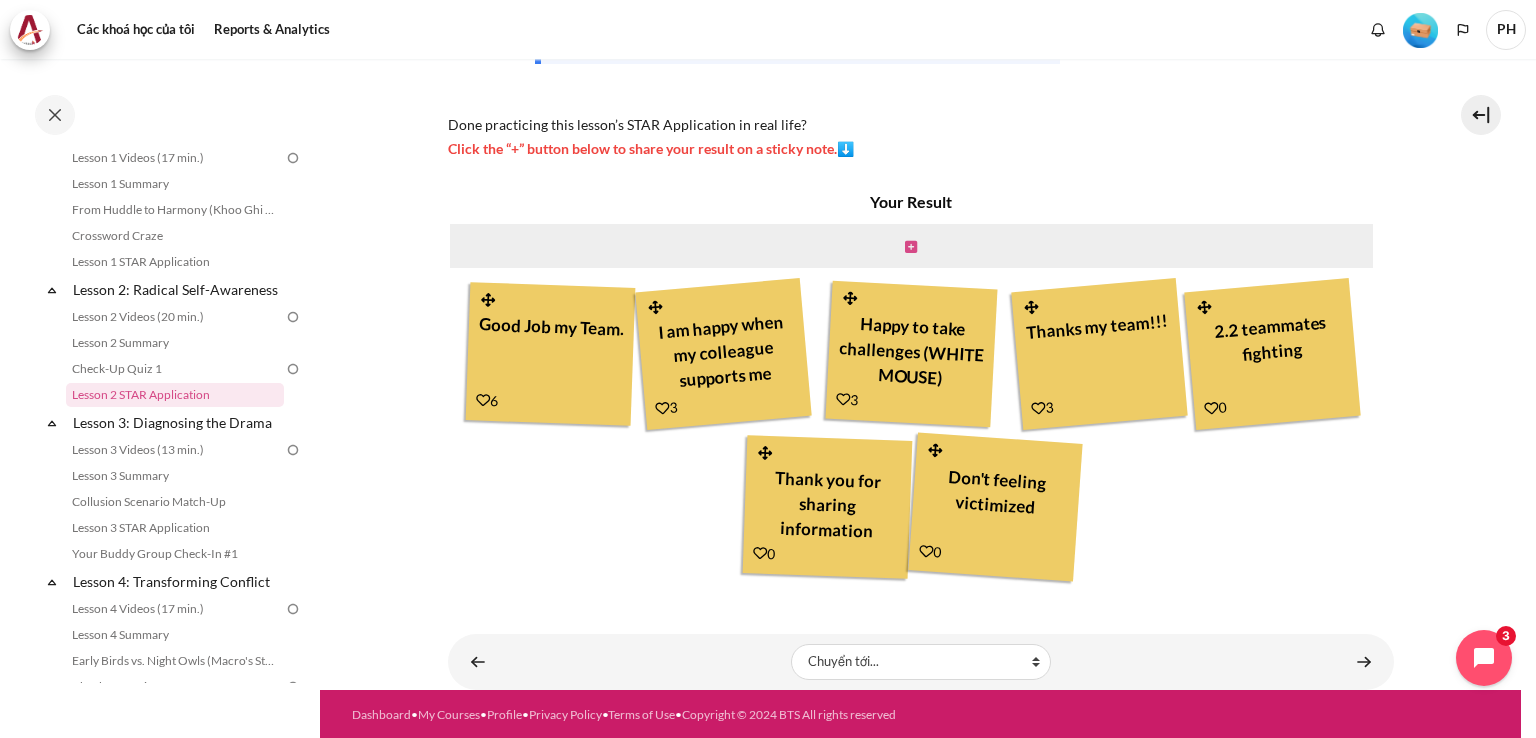 click at bounding box center [911, 247] 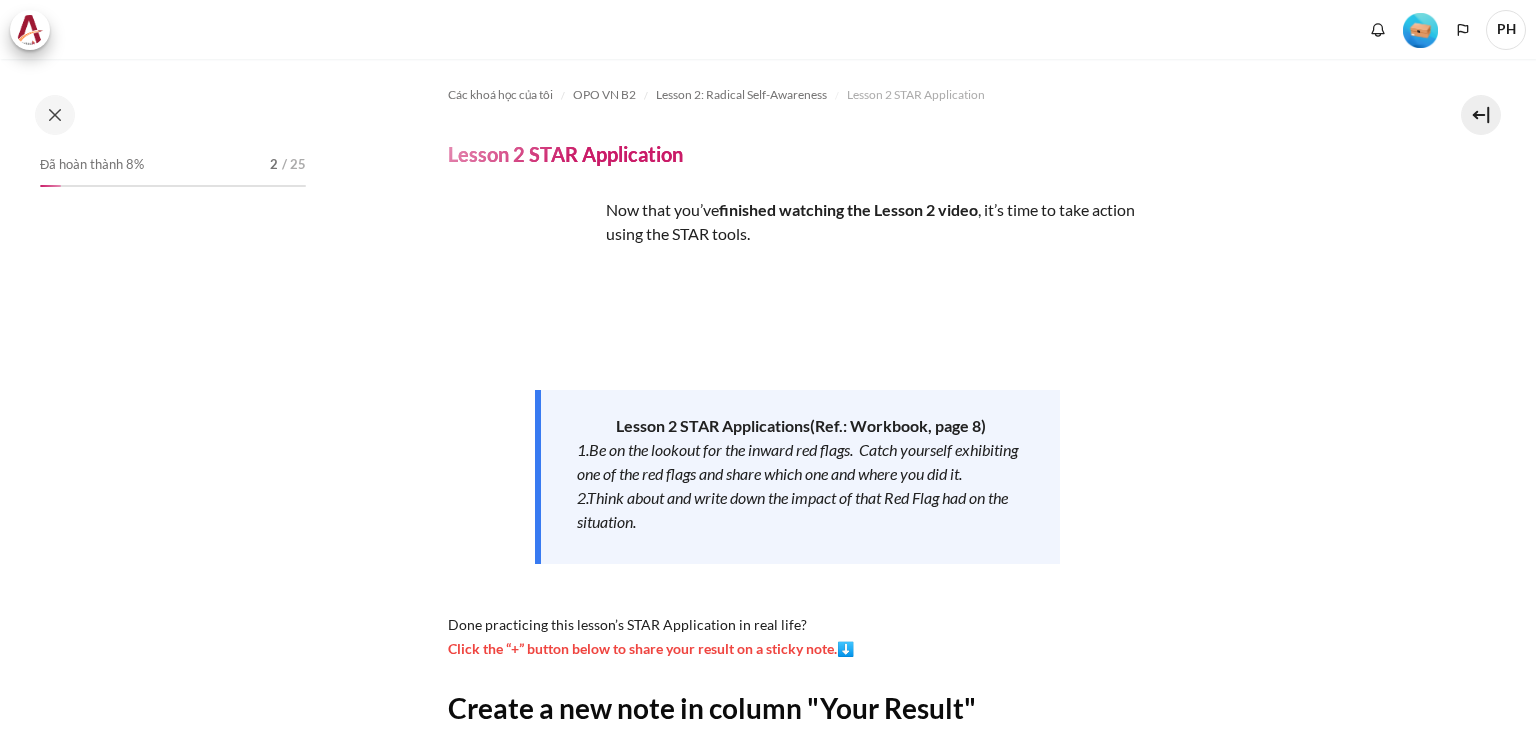 scroll, scrollTop: 0, scrollLeft: 0, axis: both 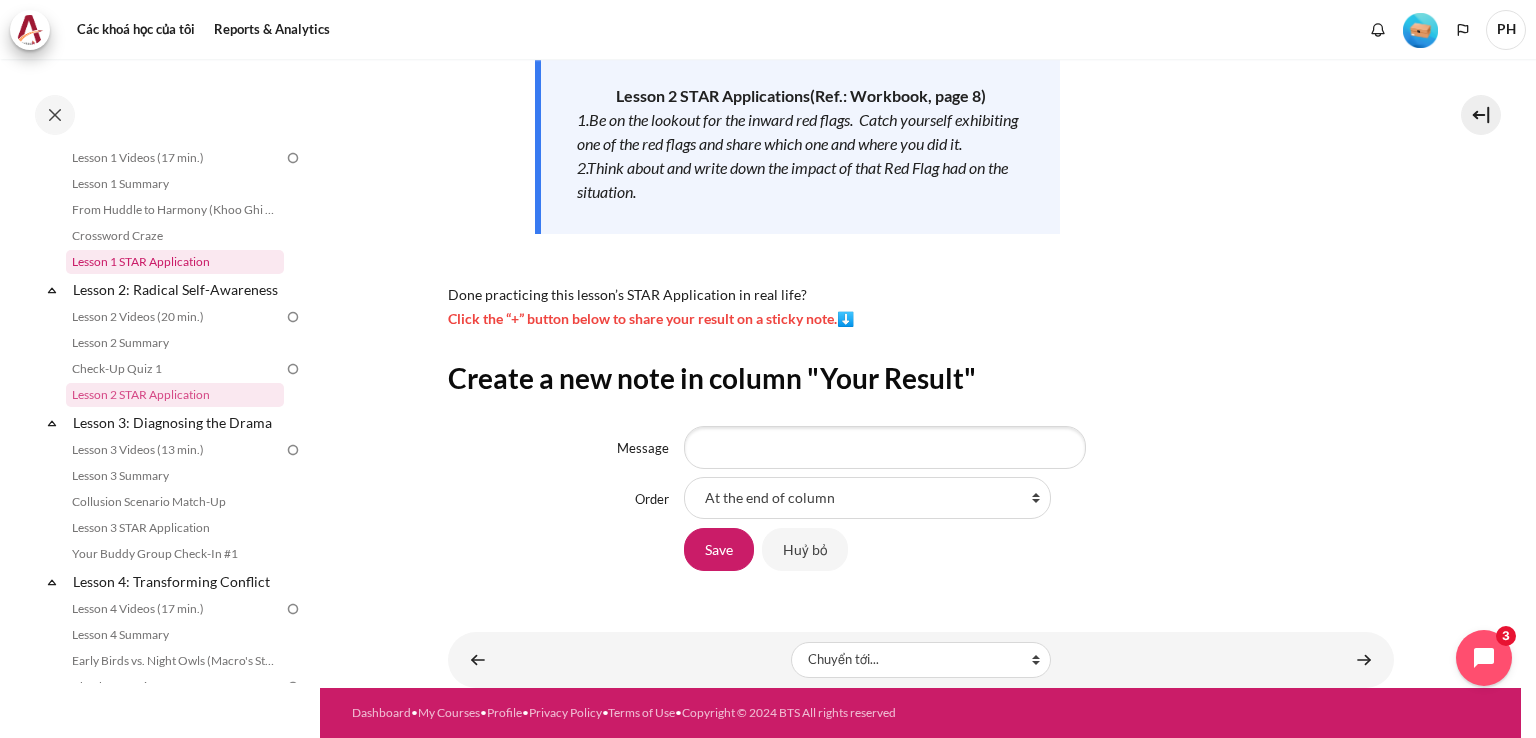 click on "Lesson 1 STAR Application" at bounding box center [175, 262] 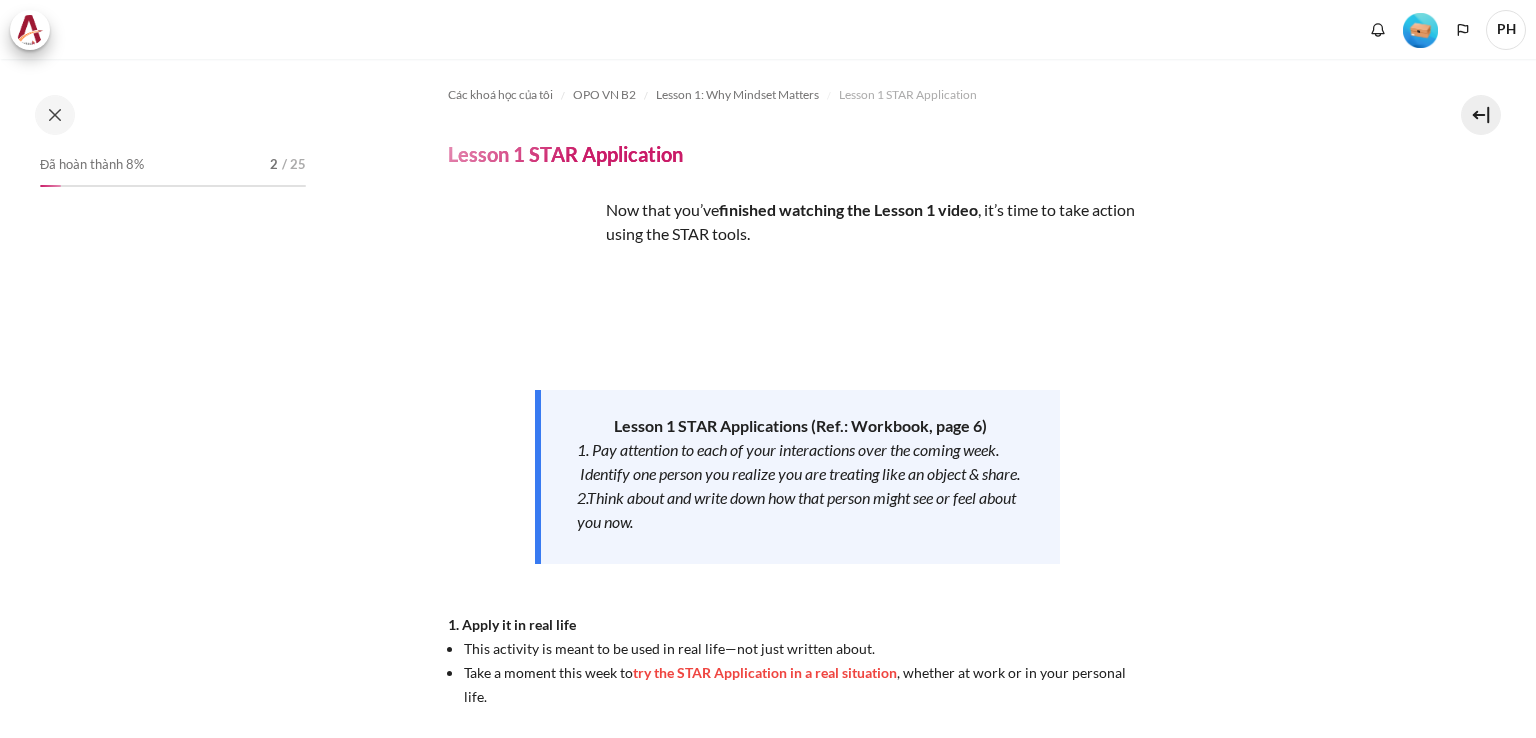 scroll, scrollTop: 0, scrollLeft: 0, axis: both 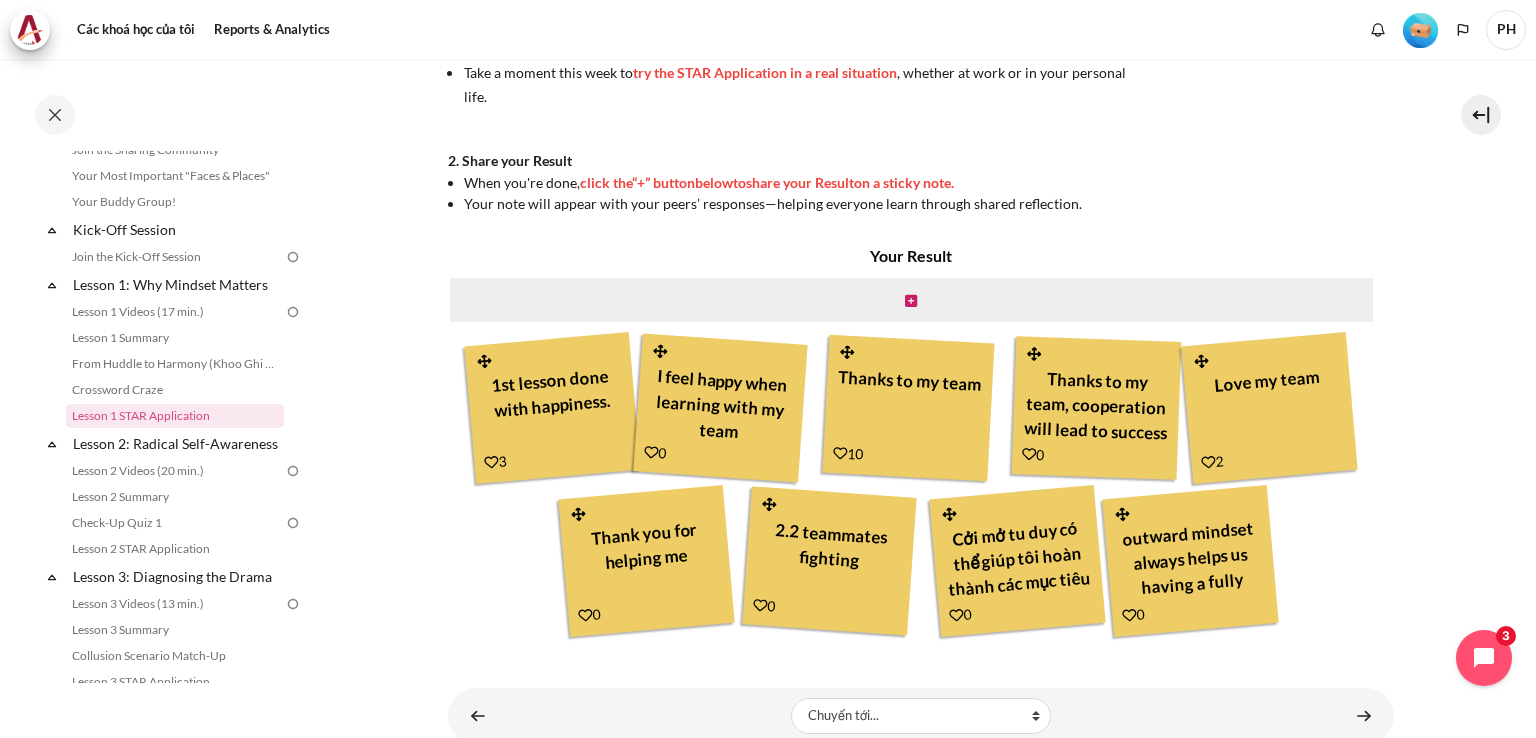 click at bounding box center (491, 462) 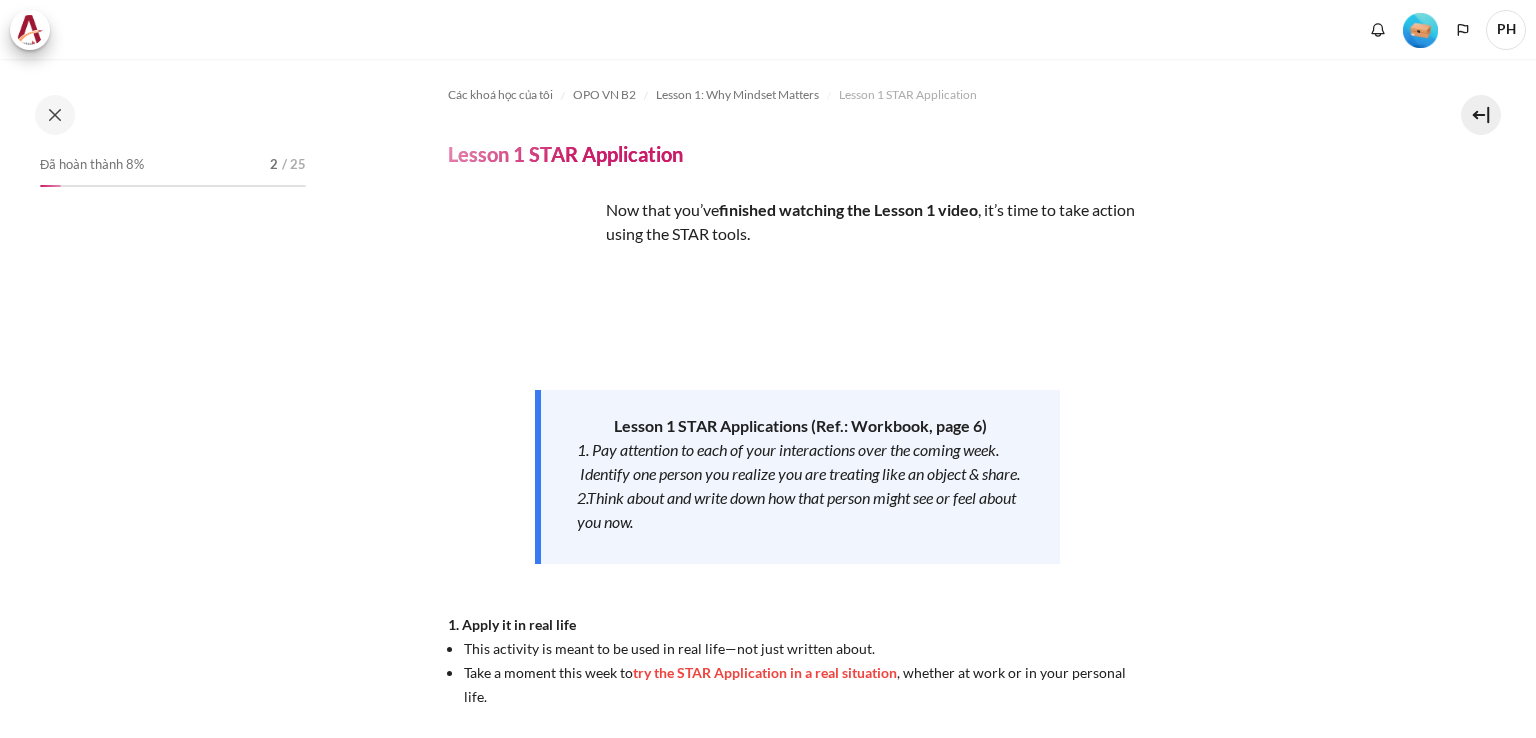 scroll, scrollTop: 0, scrollLeft: 0, axis: both 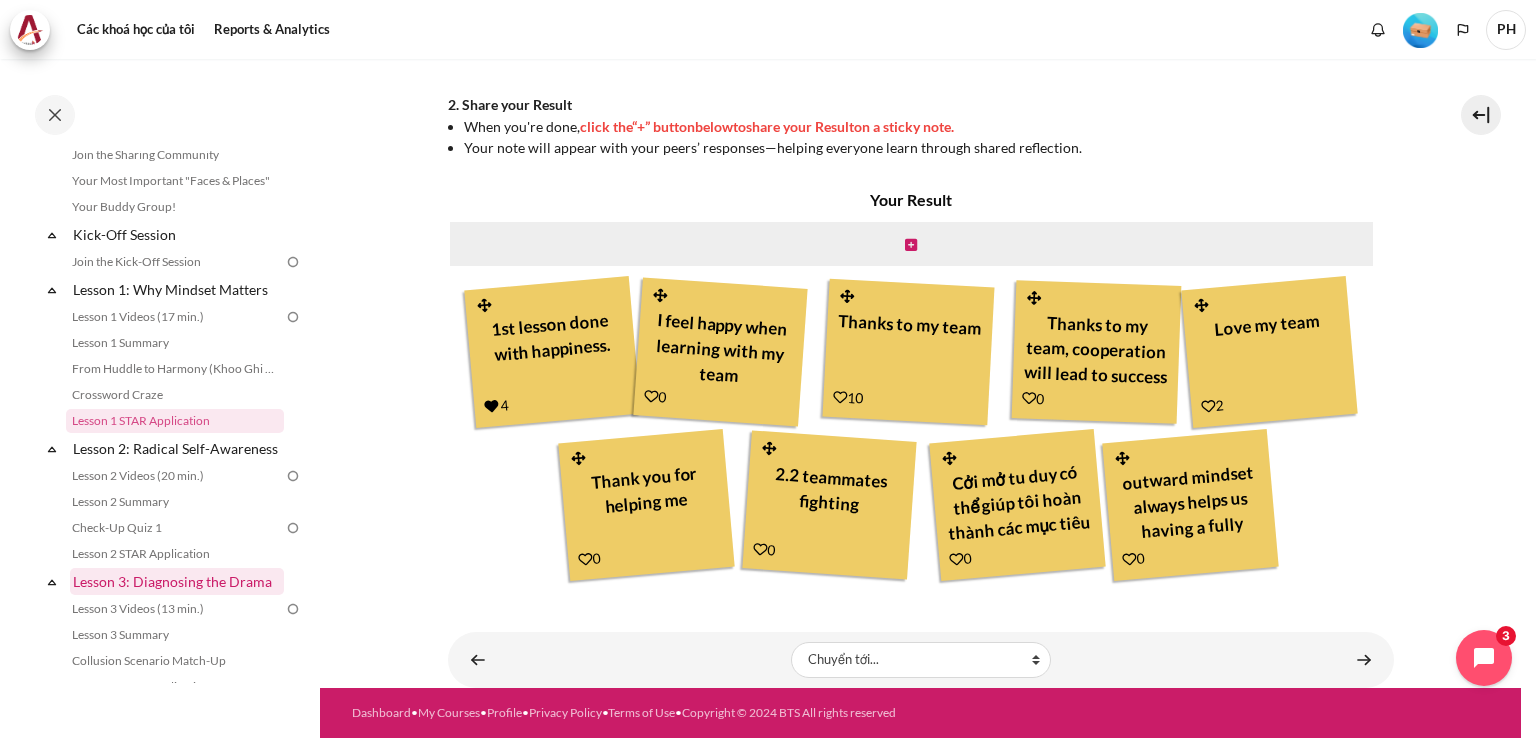 click on "Lesson 3: Diagnosing the Drama" at bounding box center [177, 581] 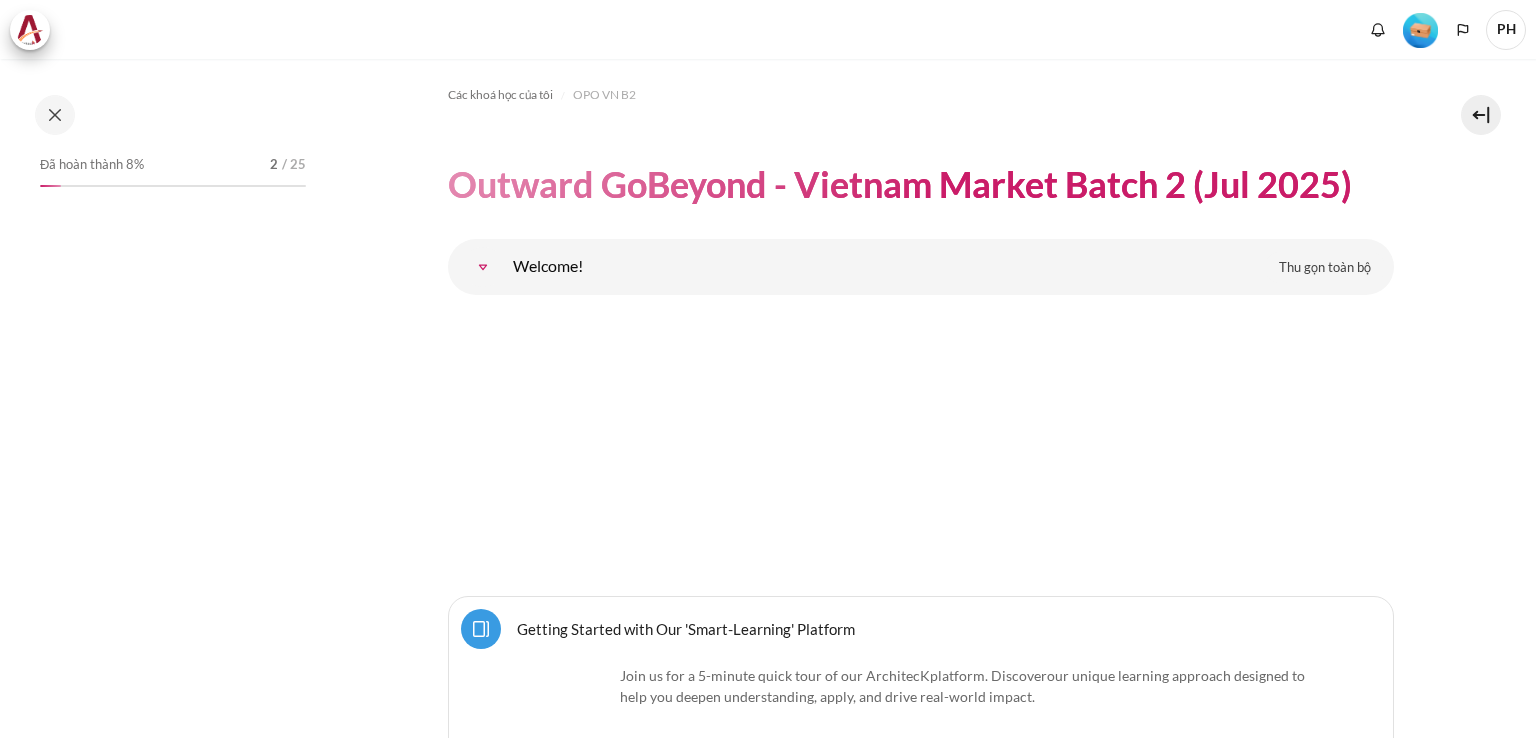 scroll, scrollTop: 0, scrollLeft: 0, axis: both 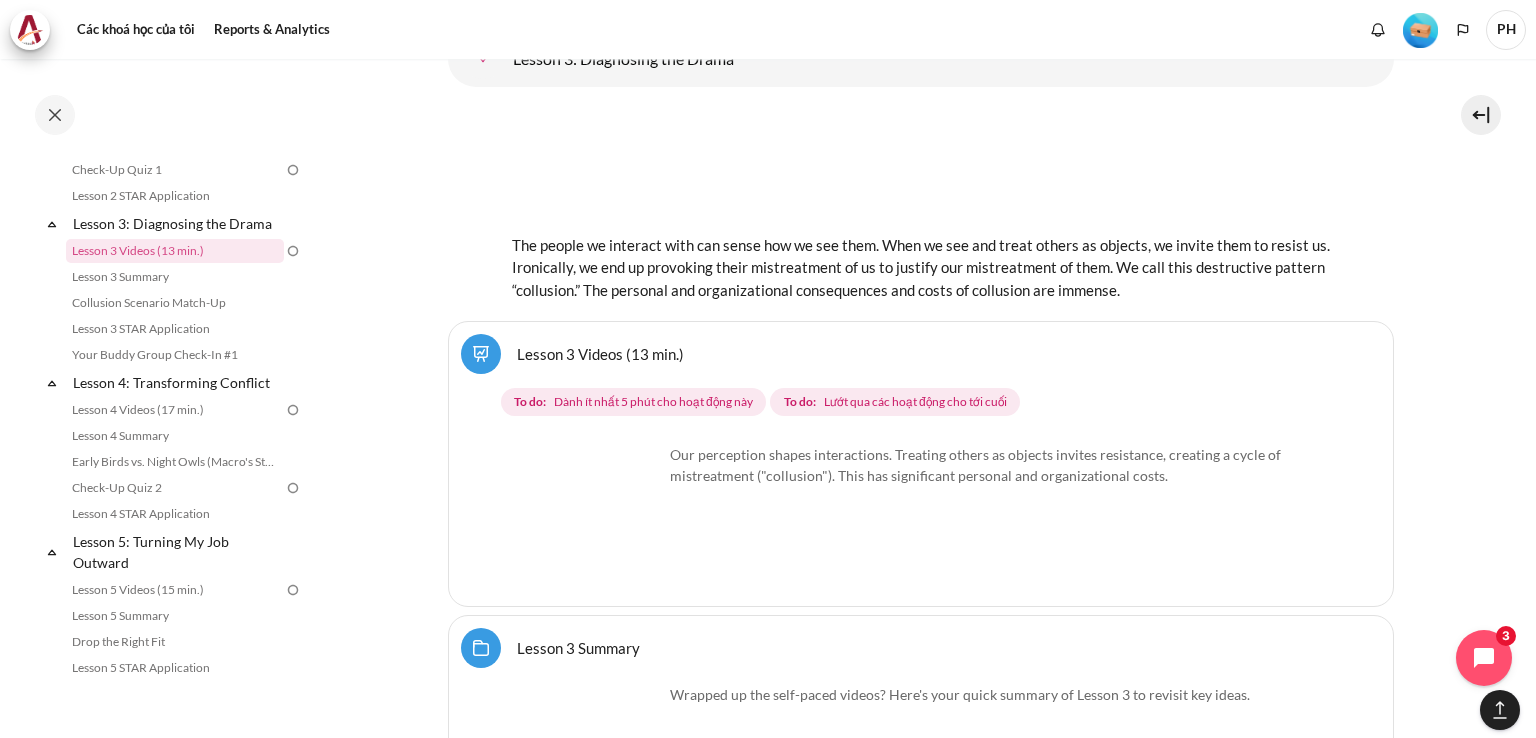 click at bounding box center (921, 167) 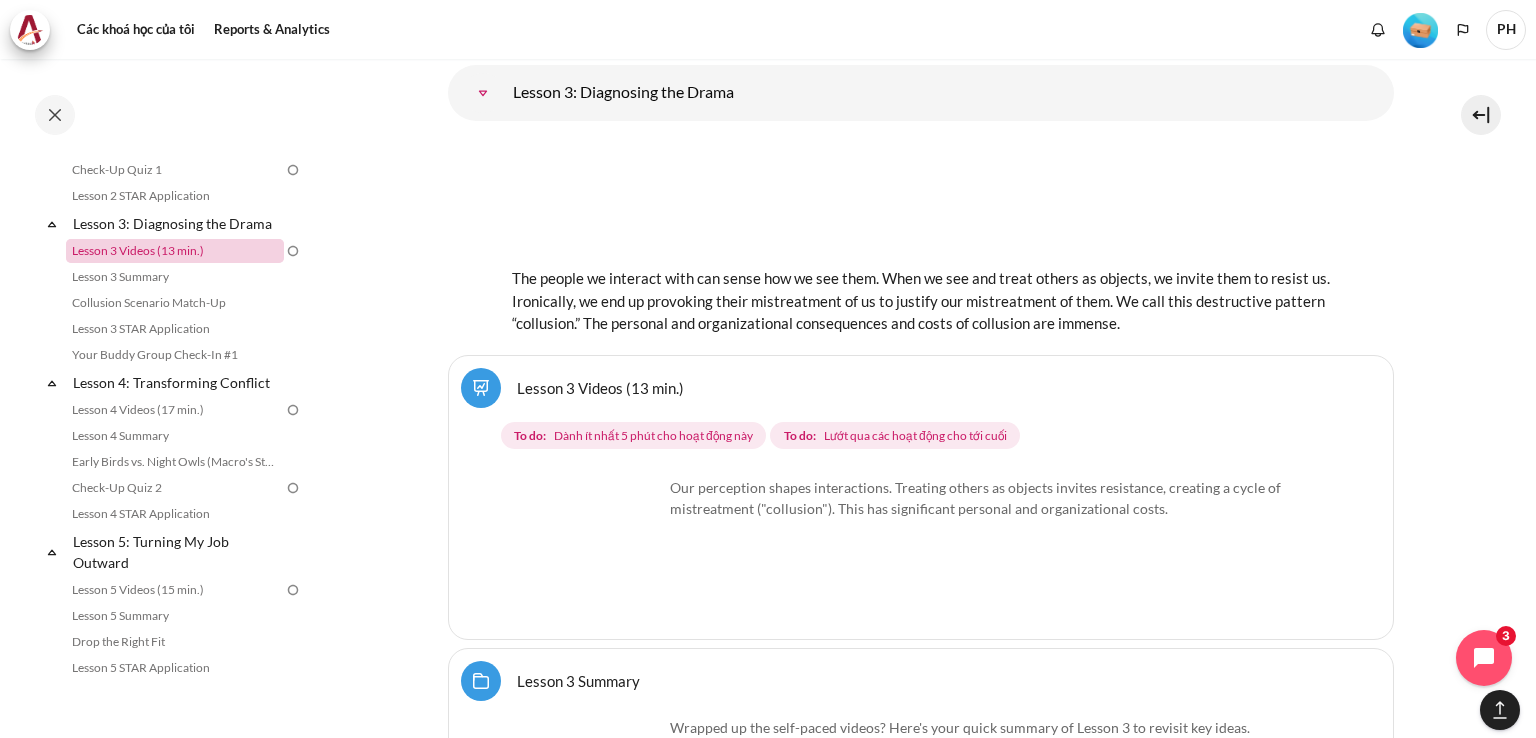 click on "Lesson 3 Videos (13 min.)" at bounding box center [175, 251] 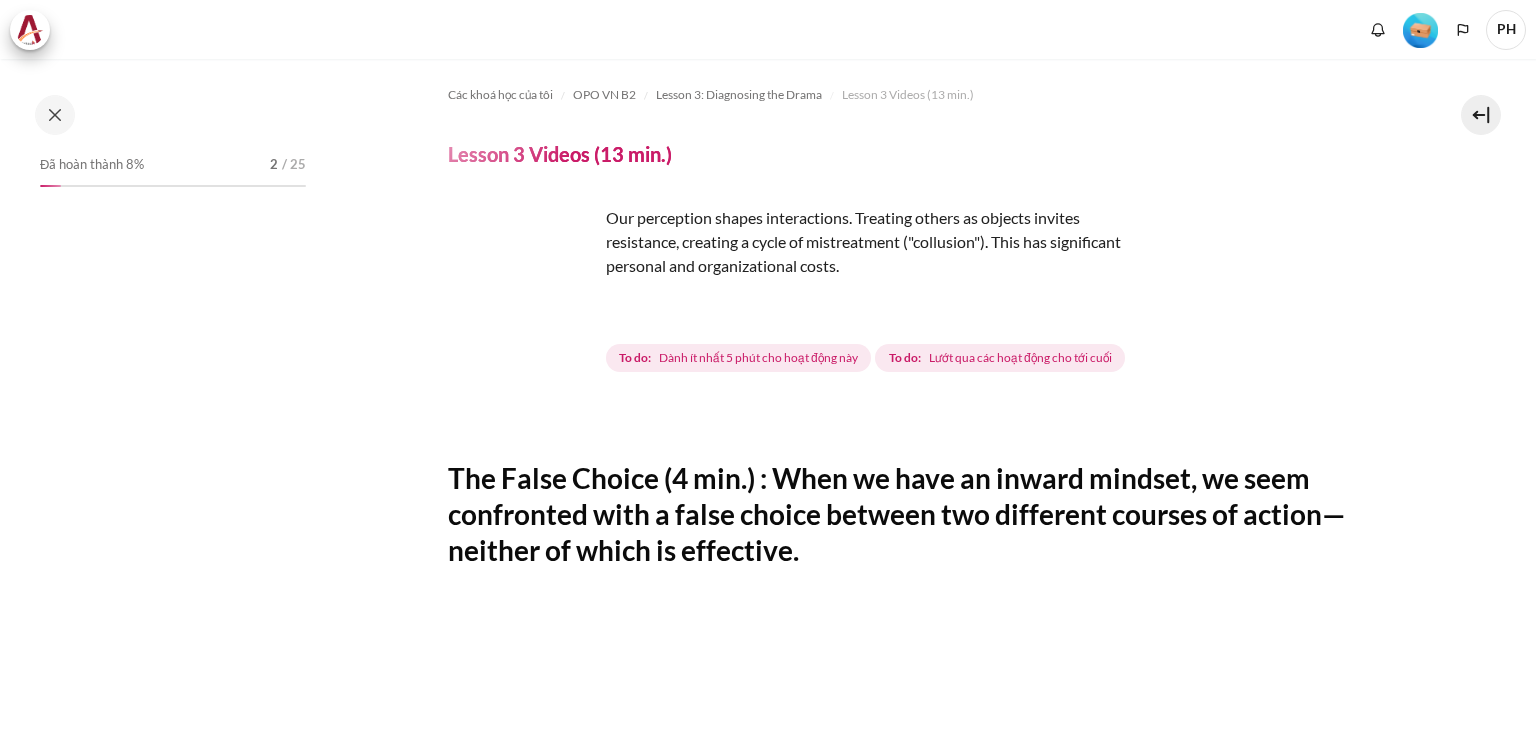 scroll, scrollTop: 0, scrollLeft: 0, axis: both 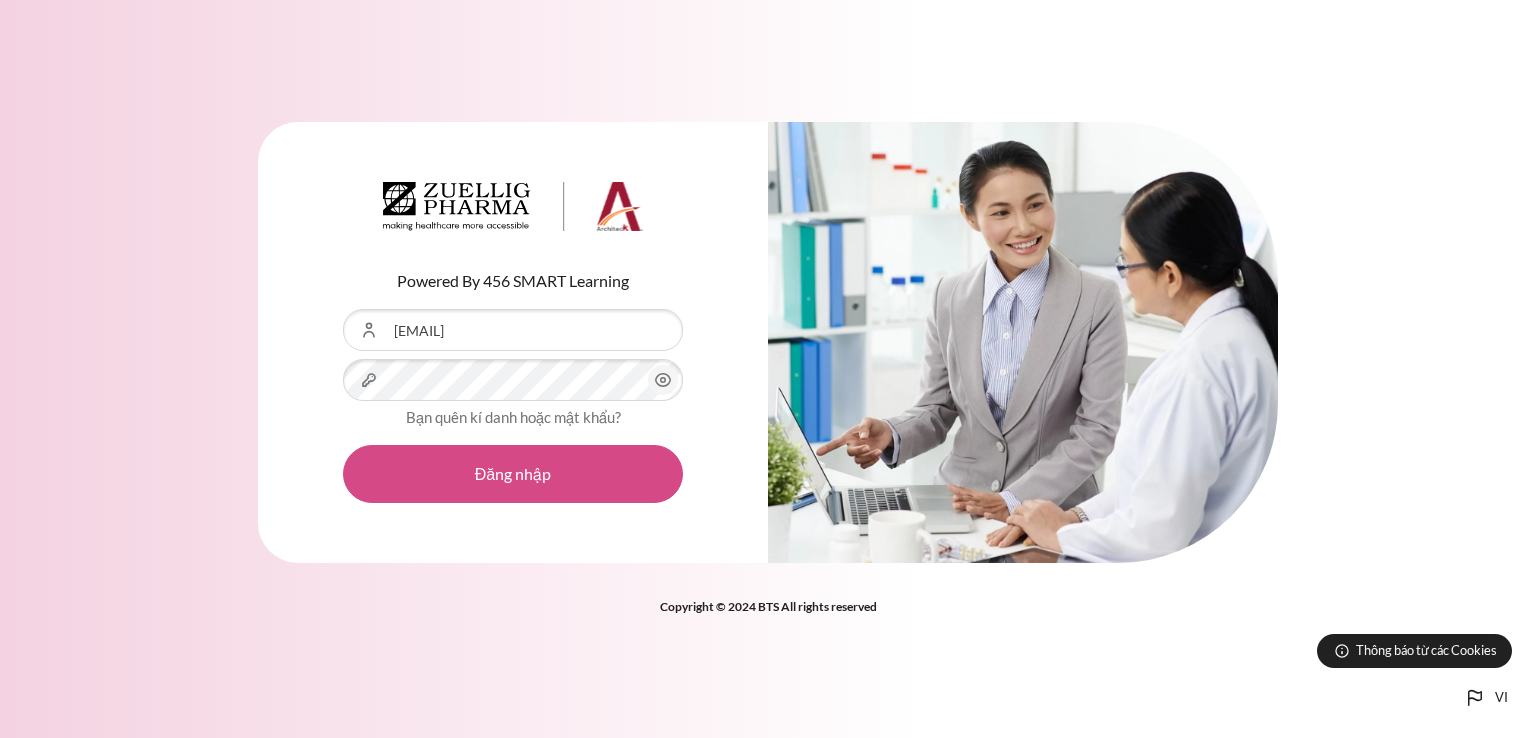 click on "Đăng nhập" at bounding box center [513, 474] 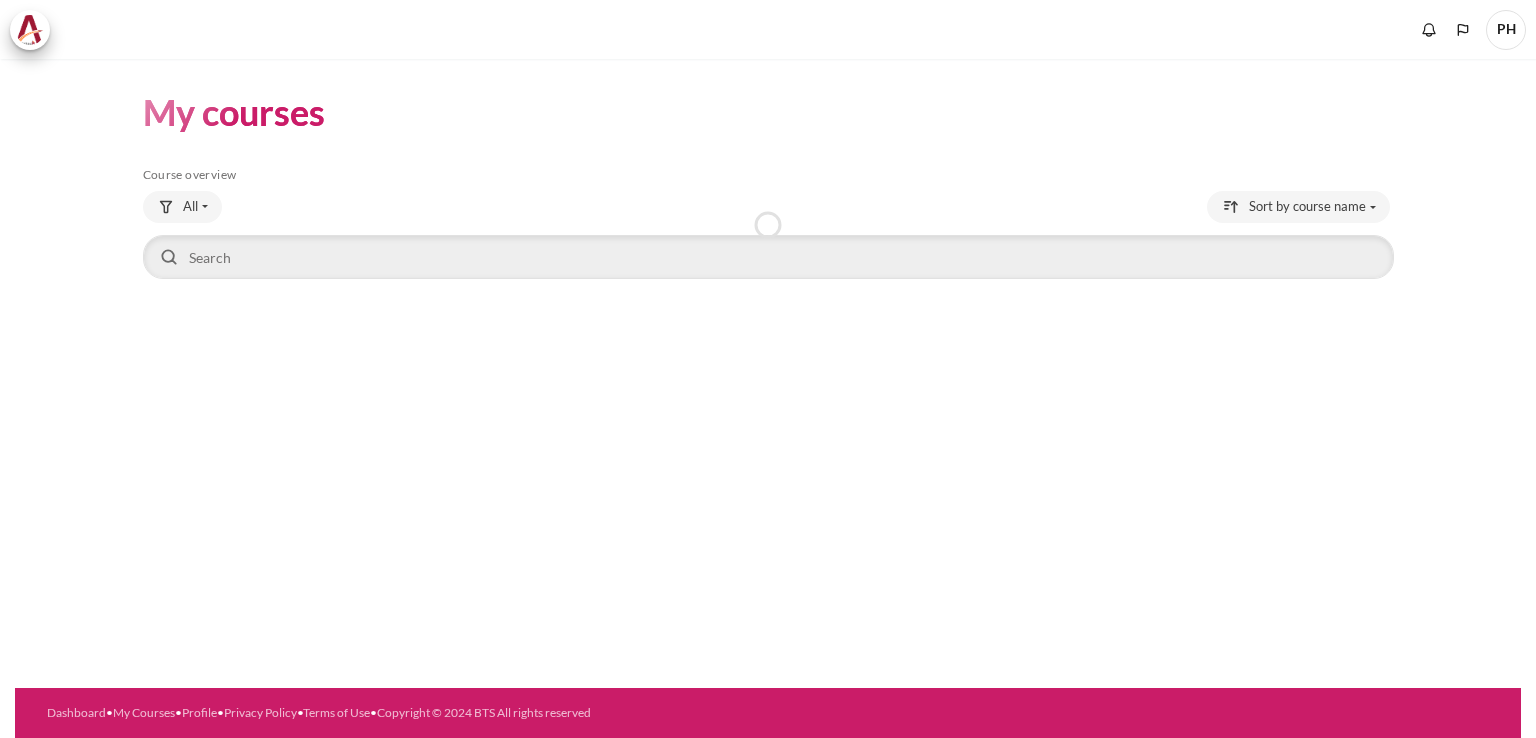 scroll, scrollTop: 0, scrollLeft: 0, axis: both 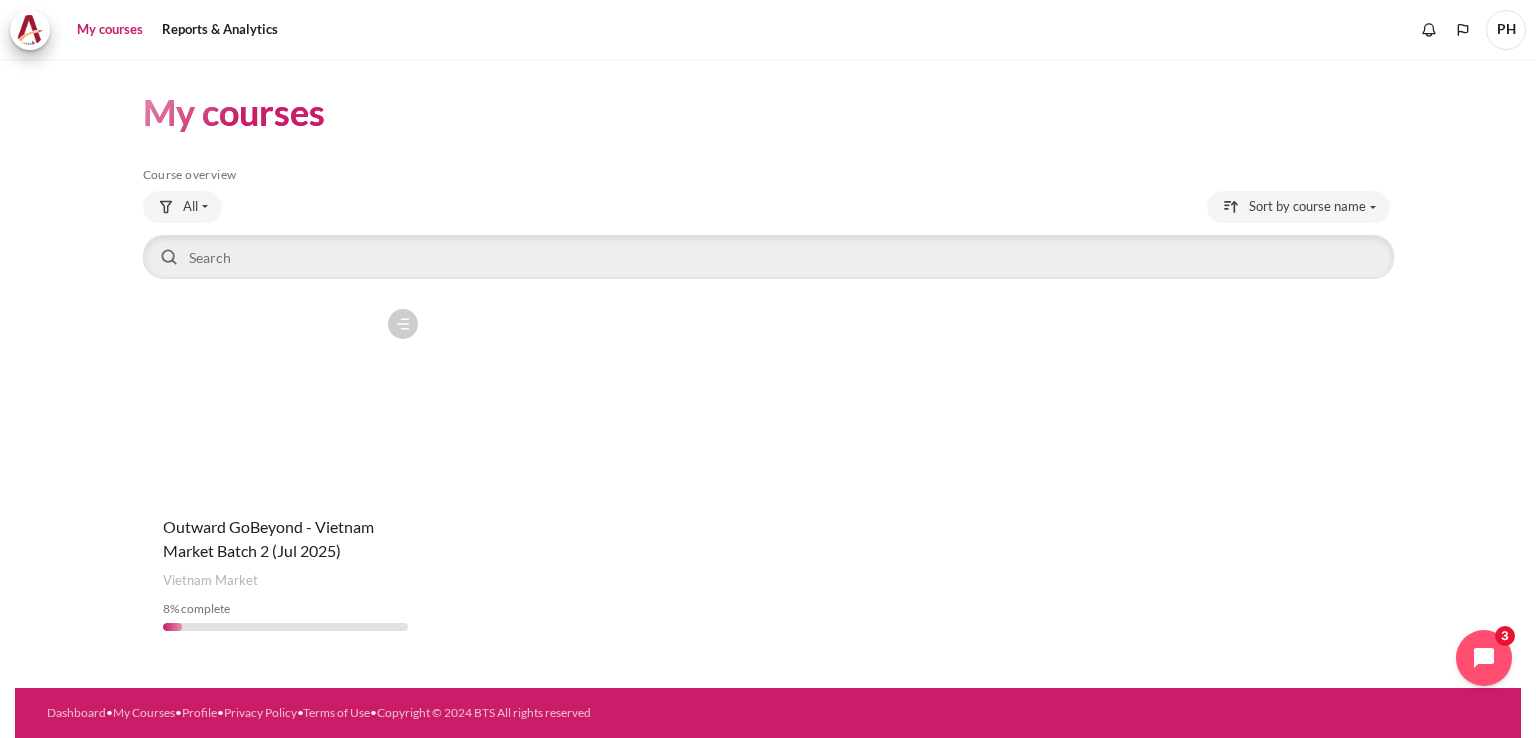 click at bounding box center [286, 399] 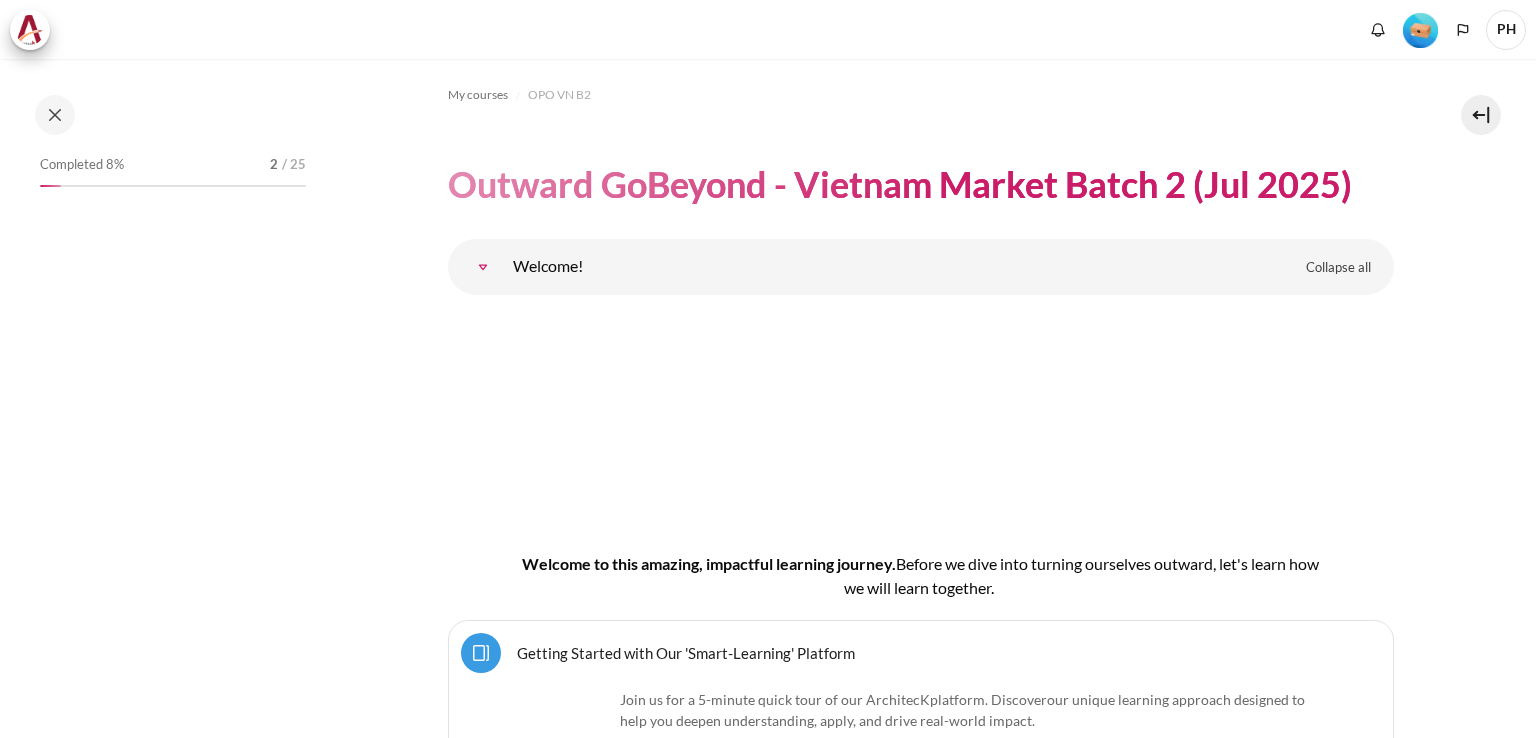 scroll, scrollTop: 0, scrollLeft: 0, axis: both 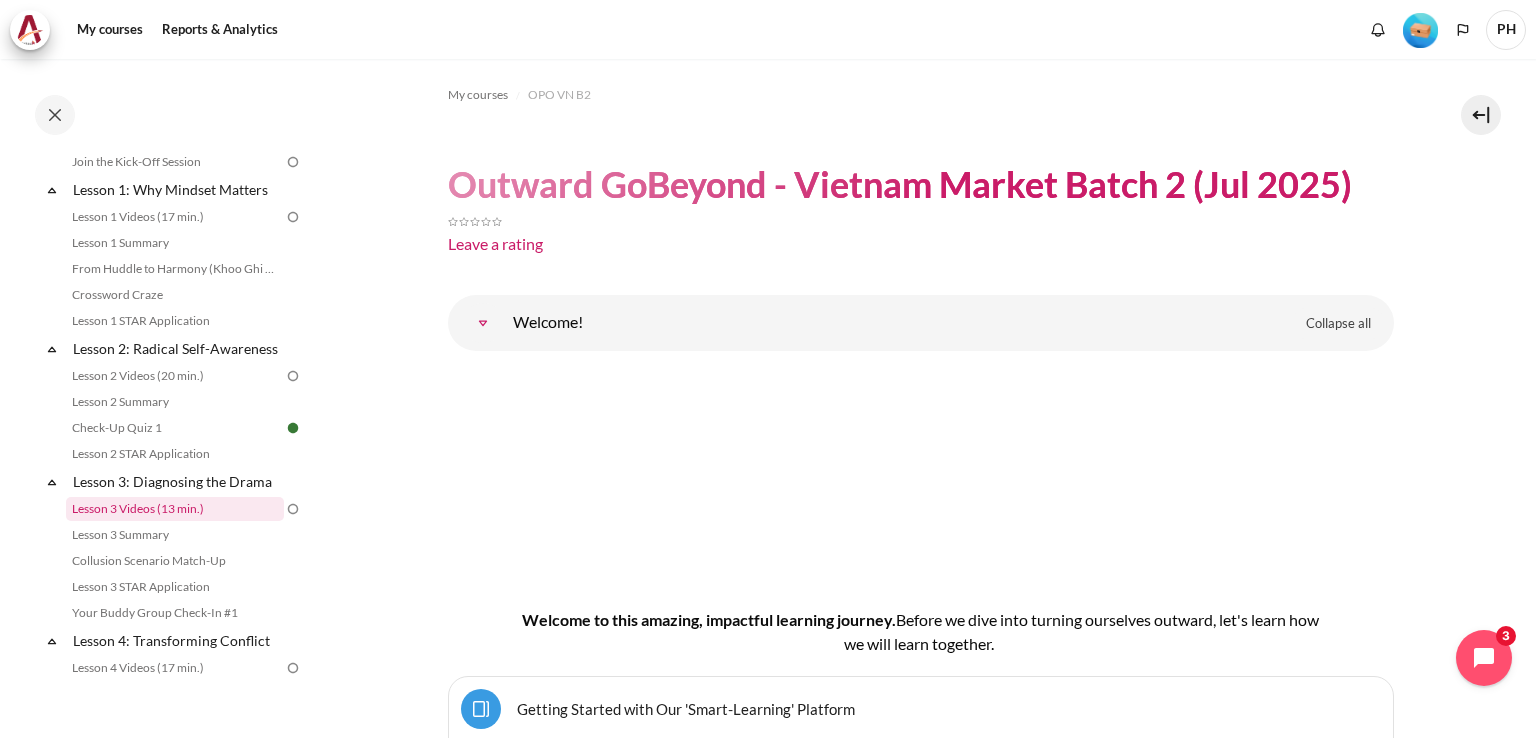 click on "Lesson 3 Videos (13 min.)" at bounding box center (175, 509) 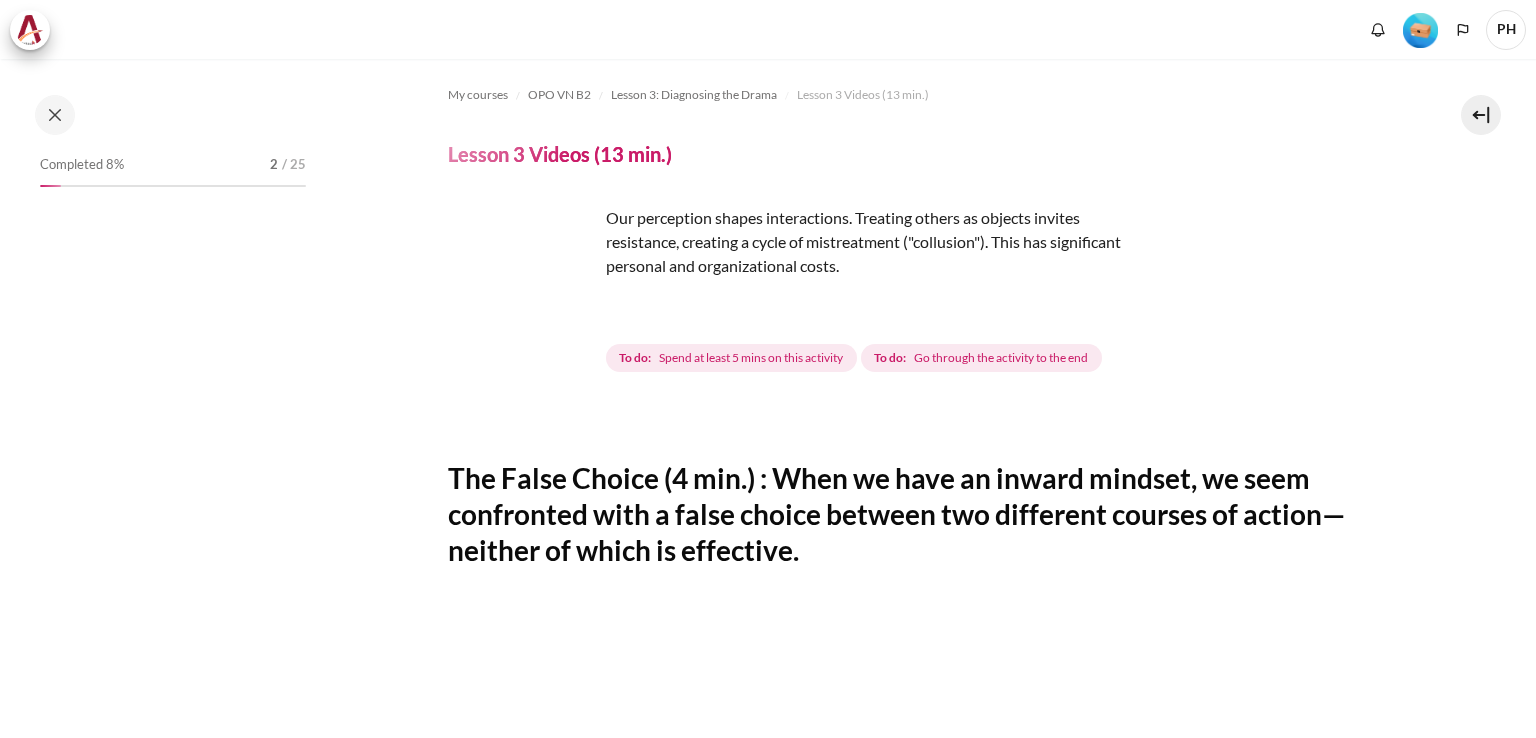 scroll, scrollTop: 0, scrollLeft: 0, axis: both 